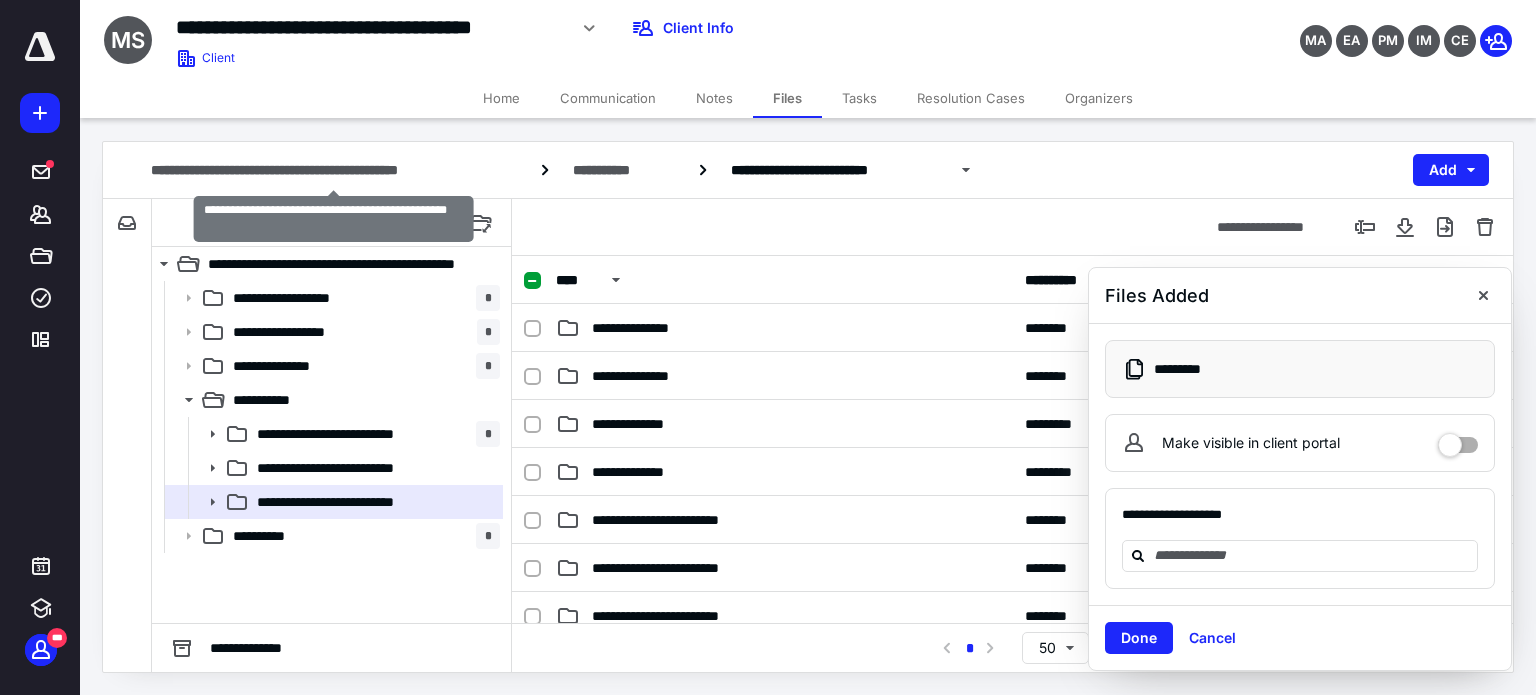 scroll, scrollTop: 0, scrollLeft: 0, axis: both 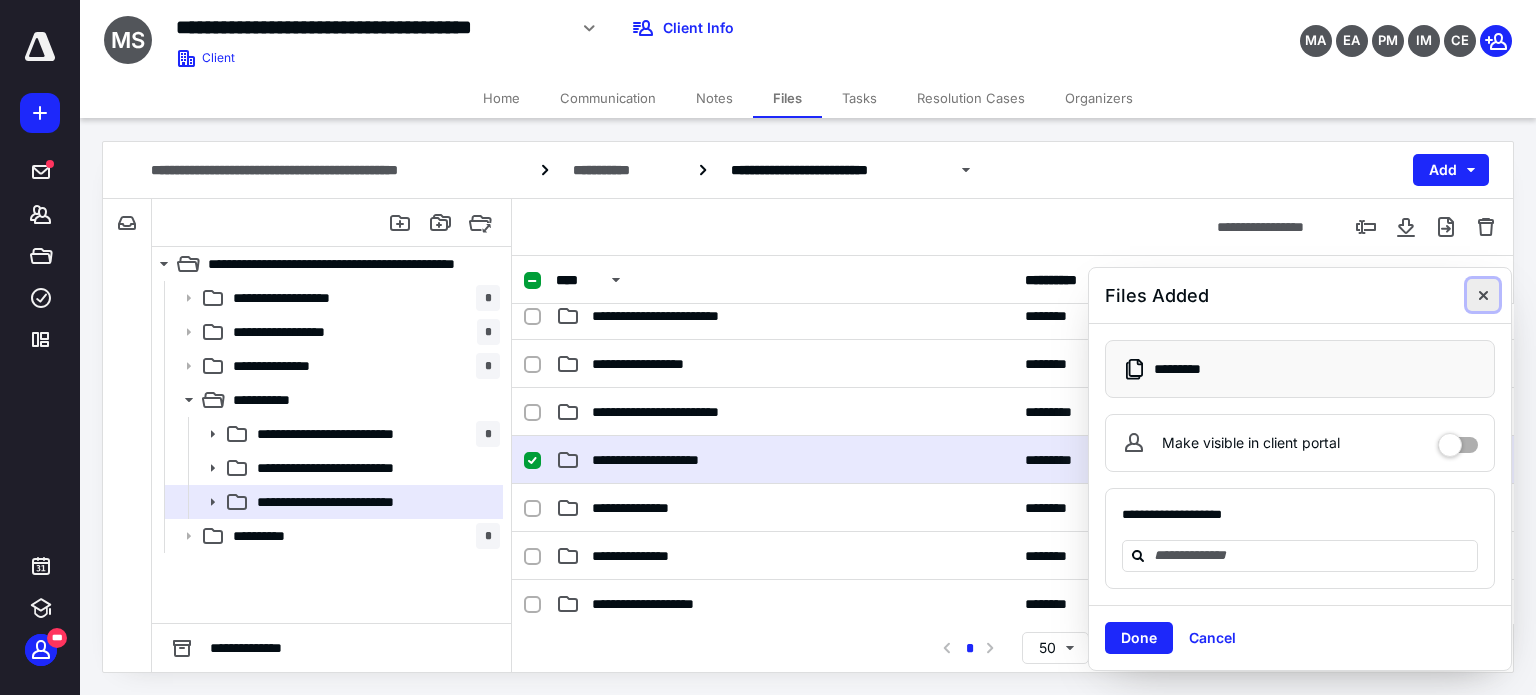 click at bounding box center [1483, 295] 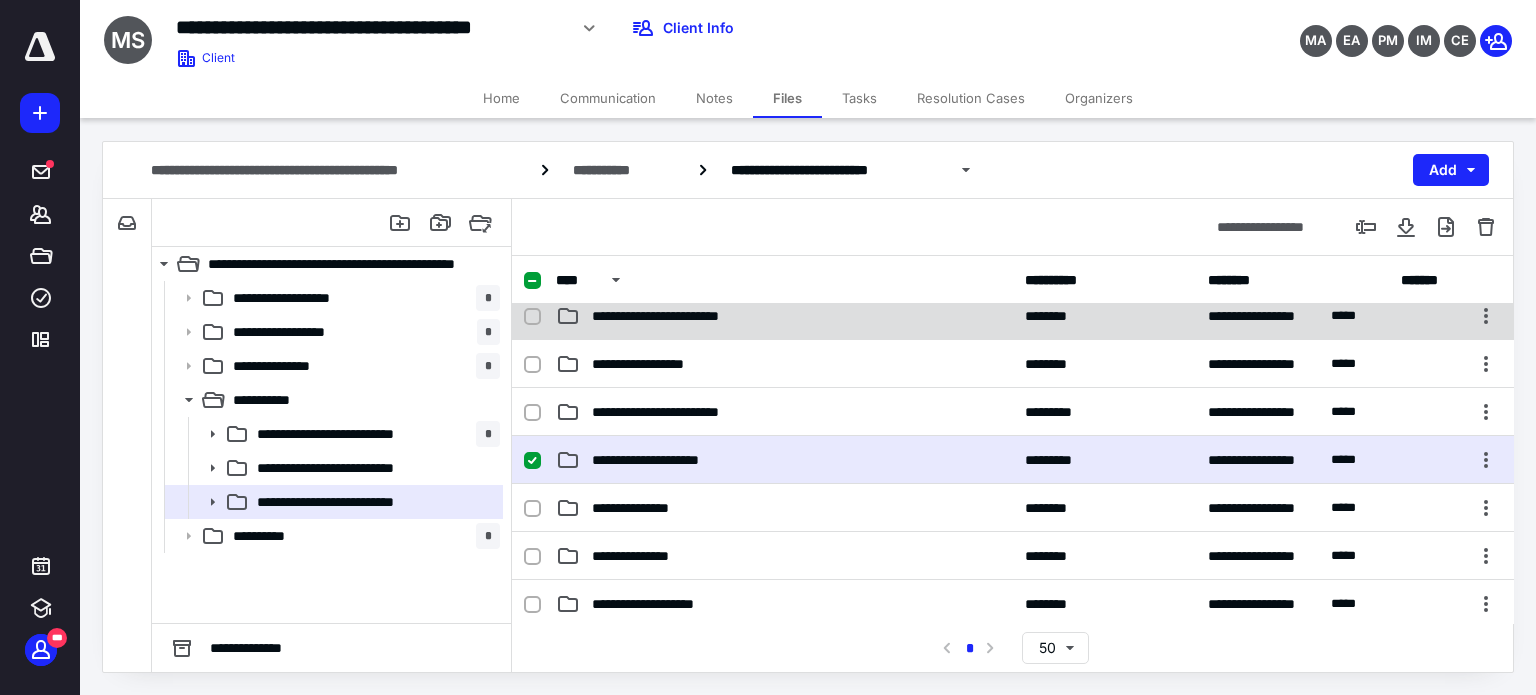 click on "**********" at bounding box center (685, 316) 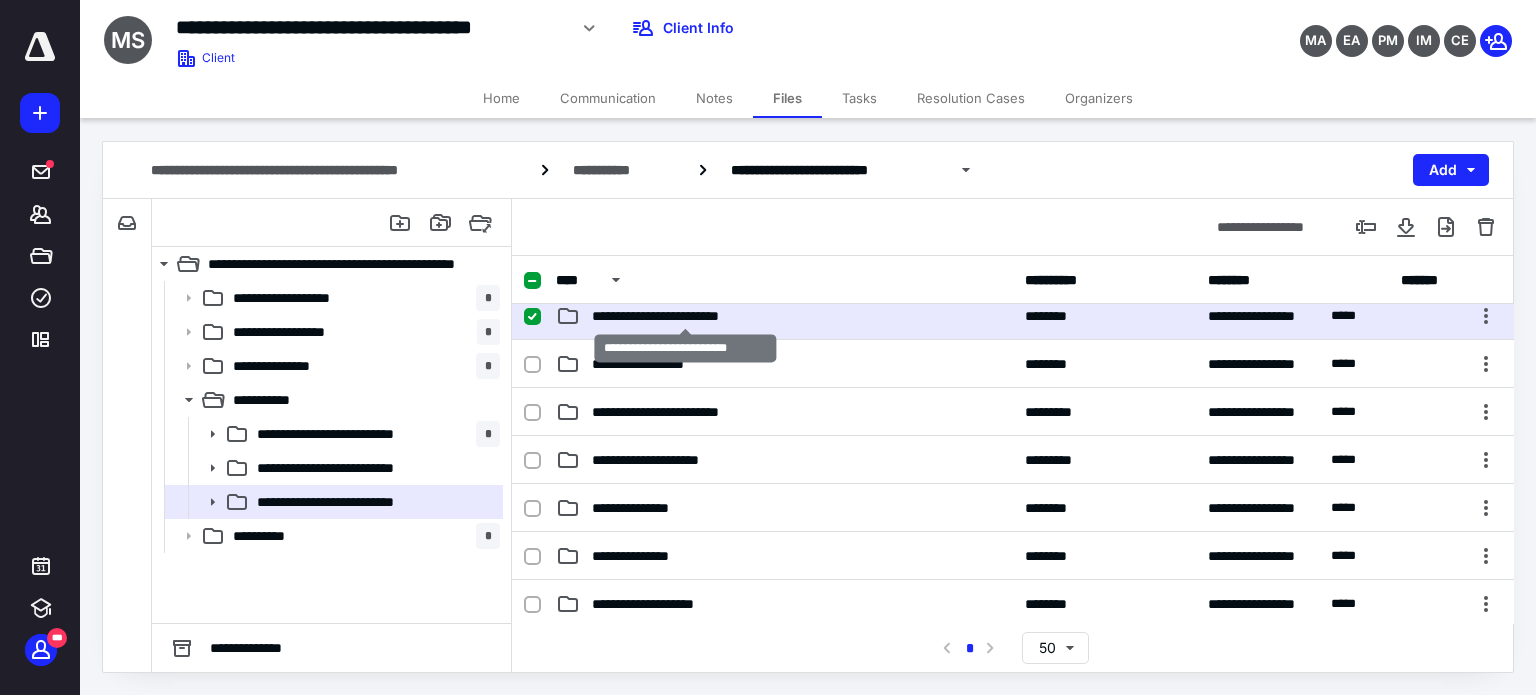 click on "**********" at bounding box center [685, 316] 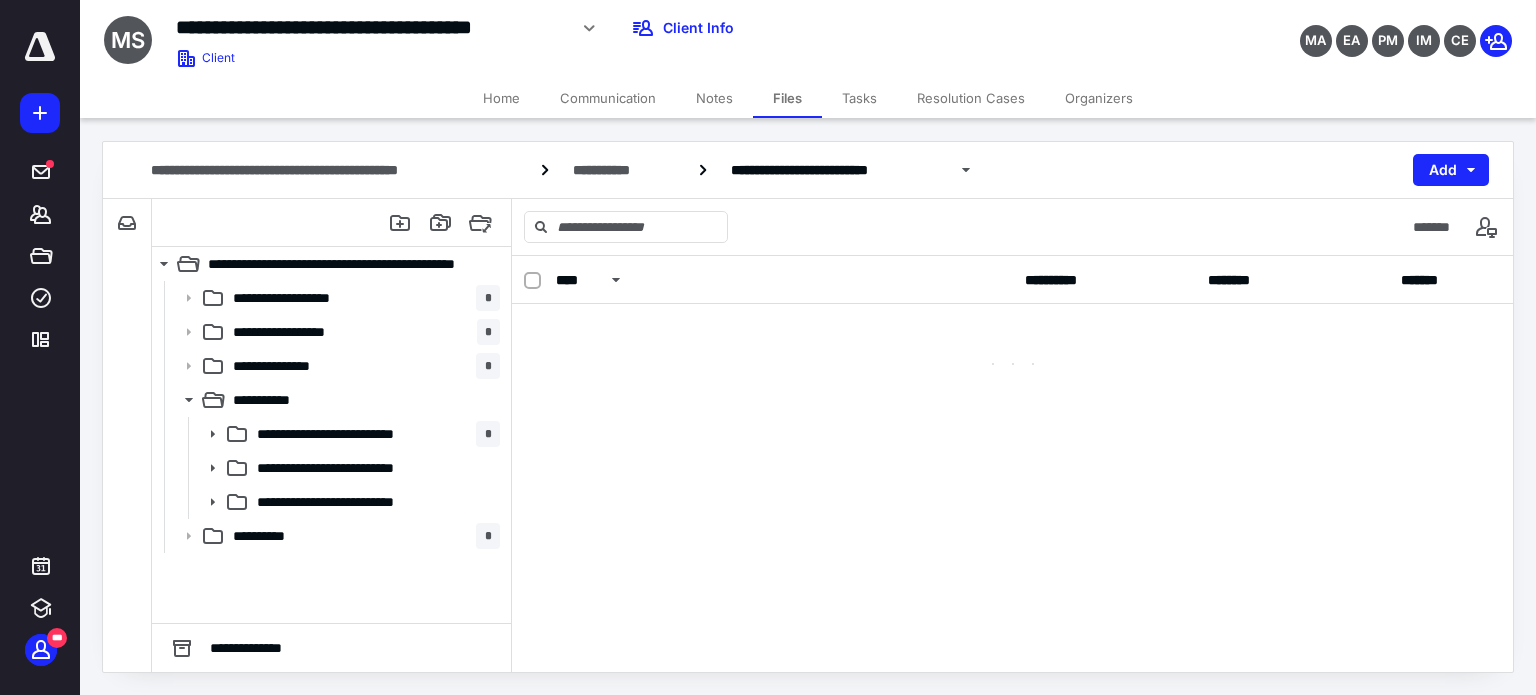 scroll, scrollTop: 0, scrollLeft: 0, axis: both 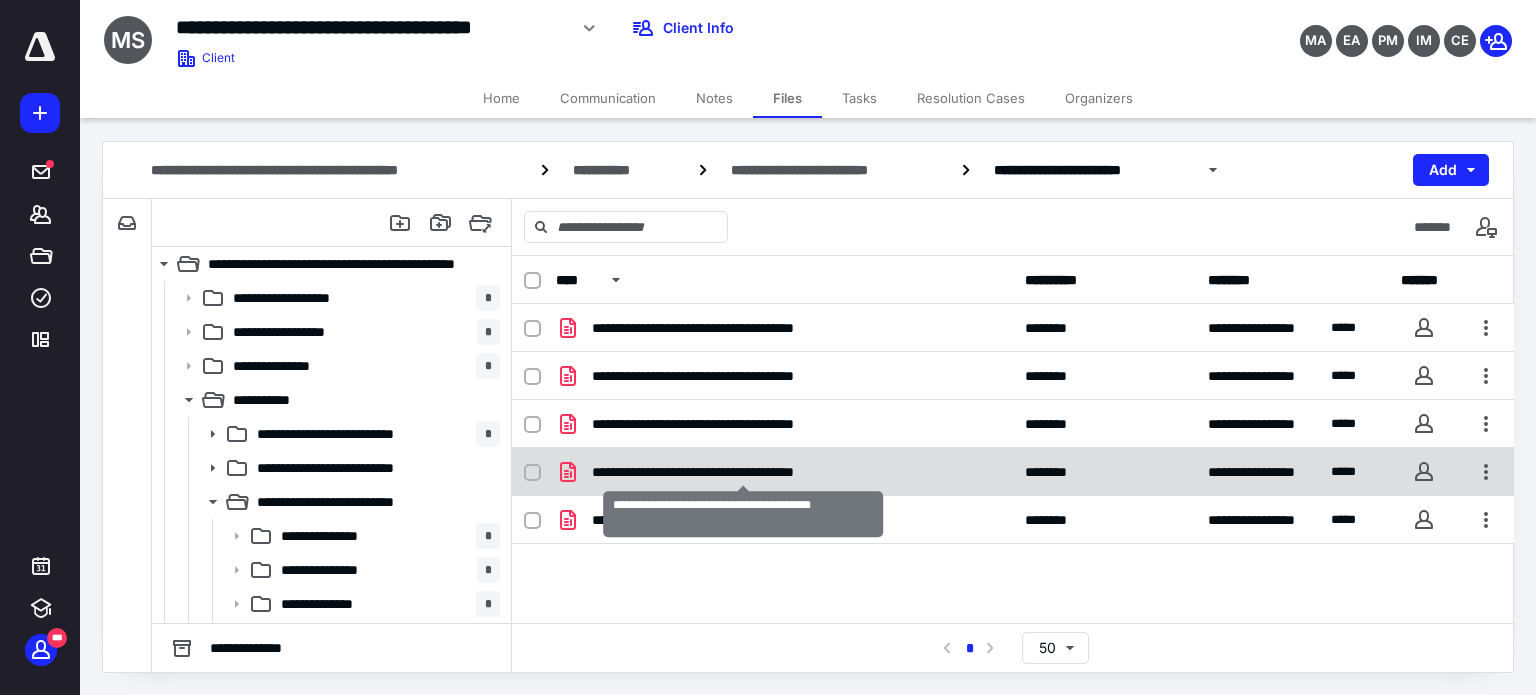 click on "**********" at bounding box center (743, 472) 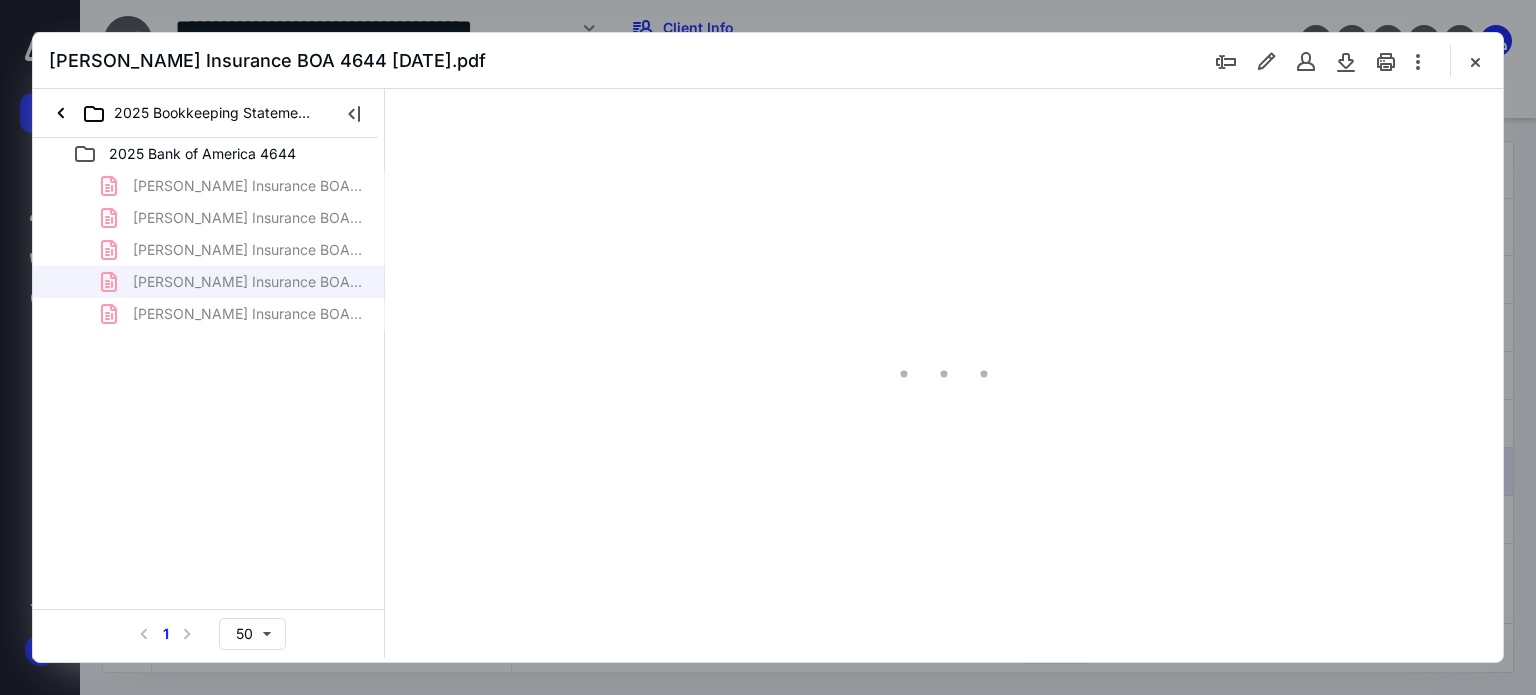scroll, scrollTop: 0, scrollLeft: 0, axis: both 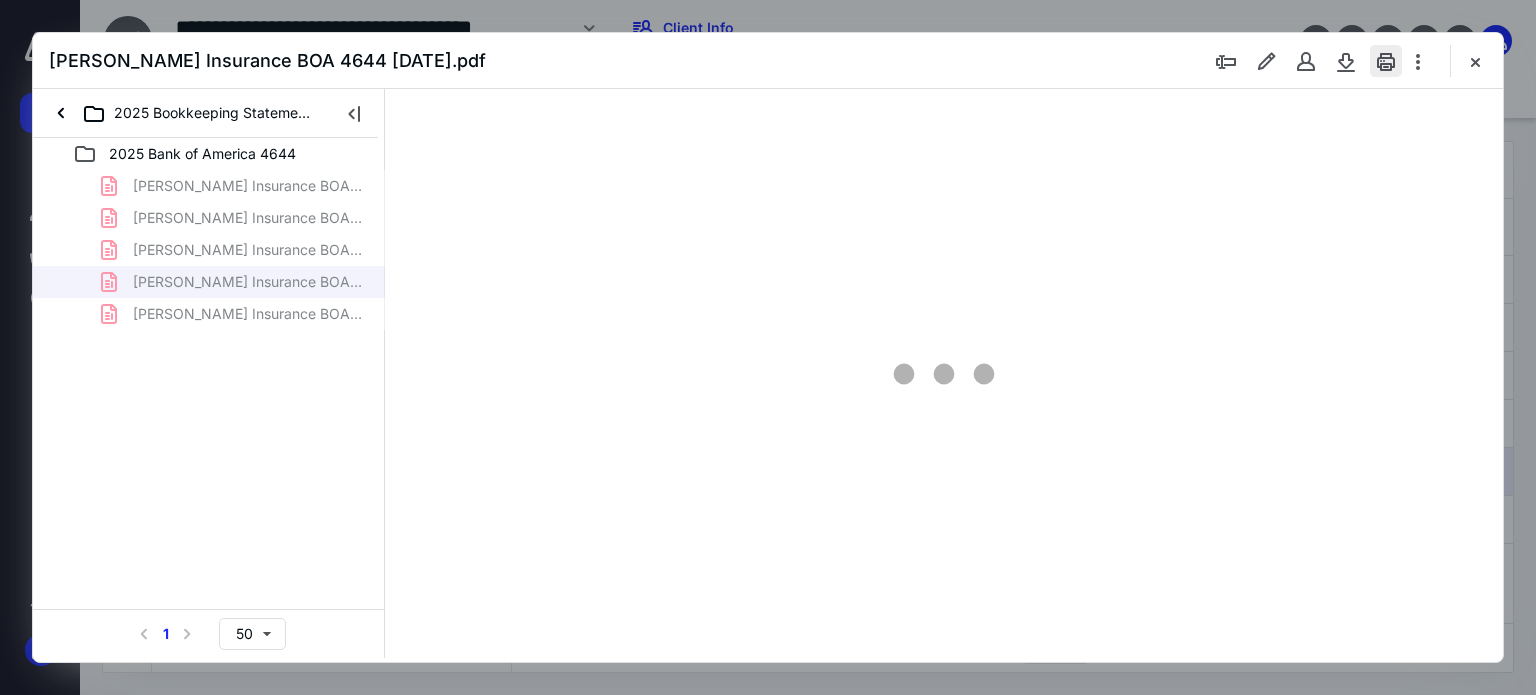 click at bounding box center (1386, 61) 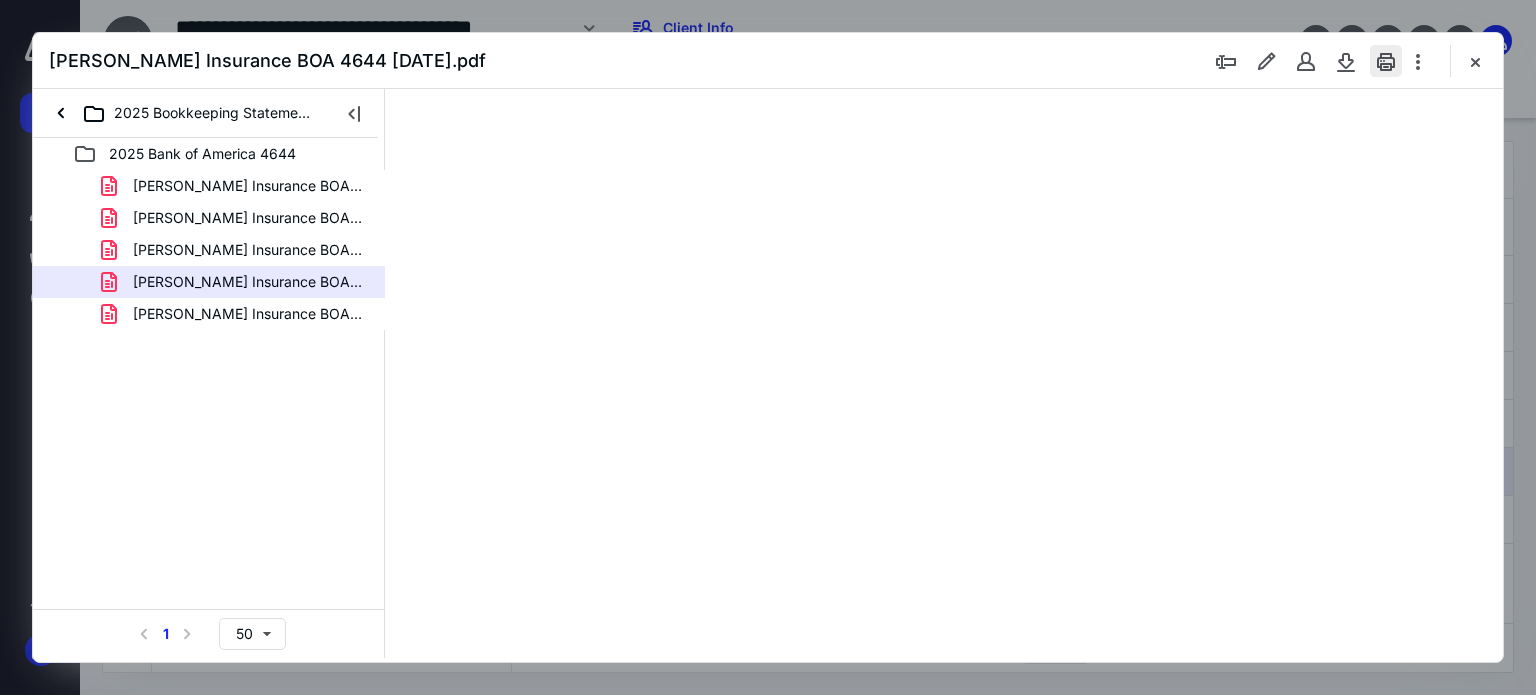 type on "62" 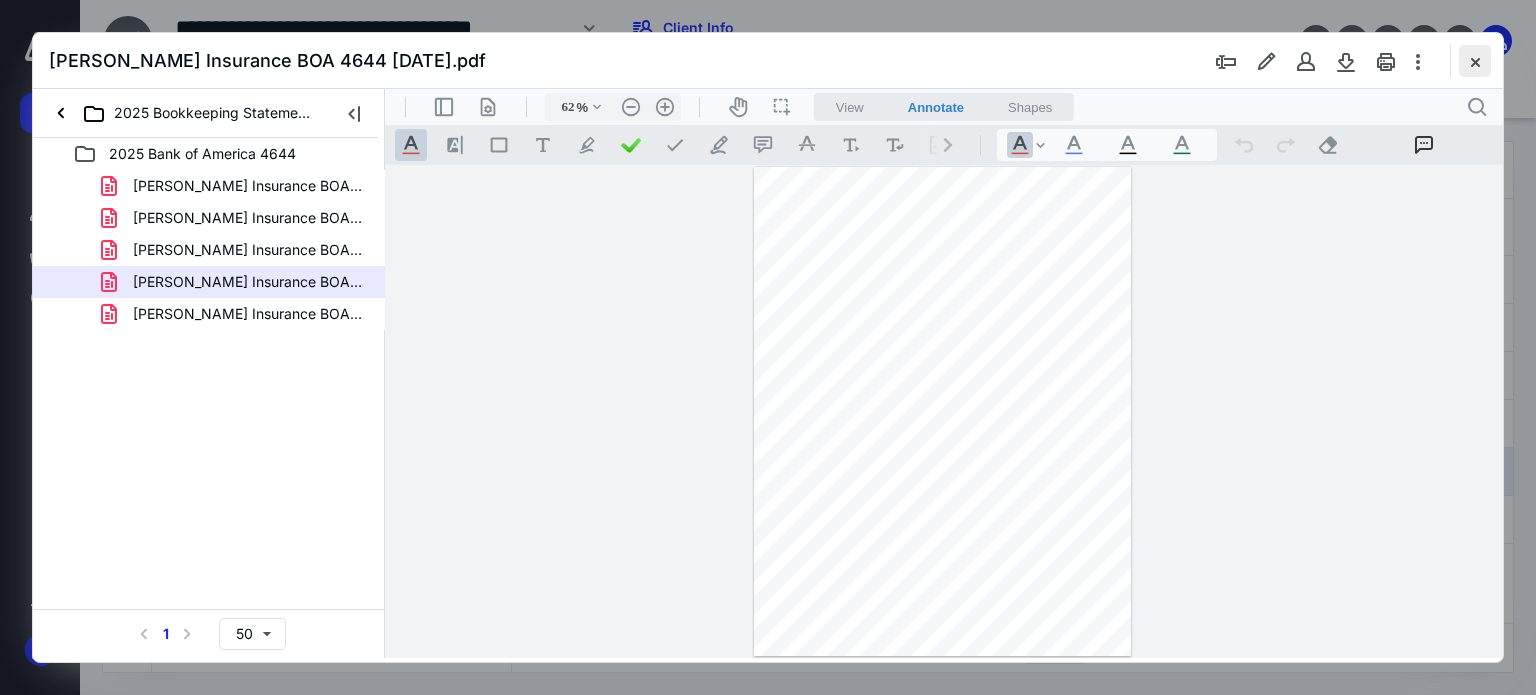 click at bounding box center [1475, 61] 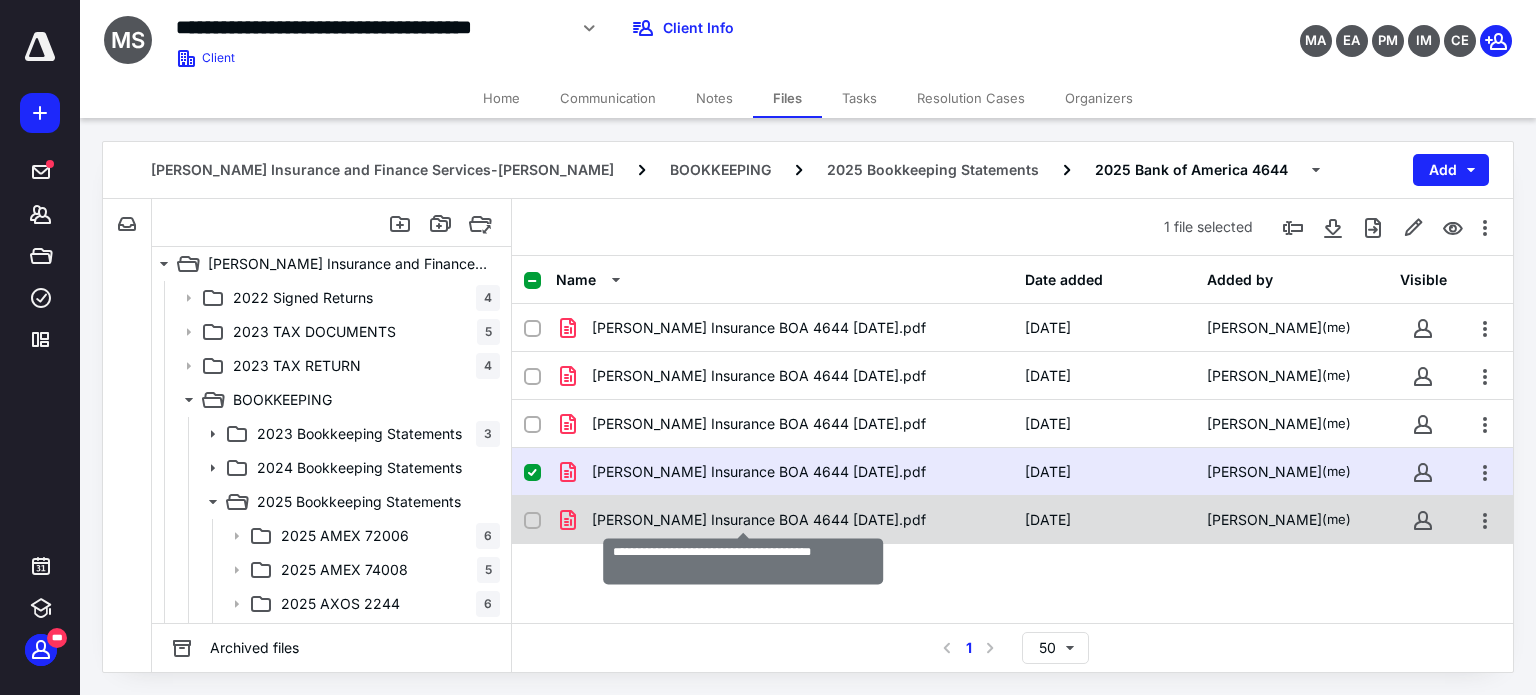 click on "[PERSON_NAME] Insurance BOA 4644 [DATE].pdf" at bounding box center [759, 520] 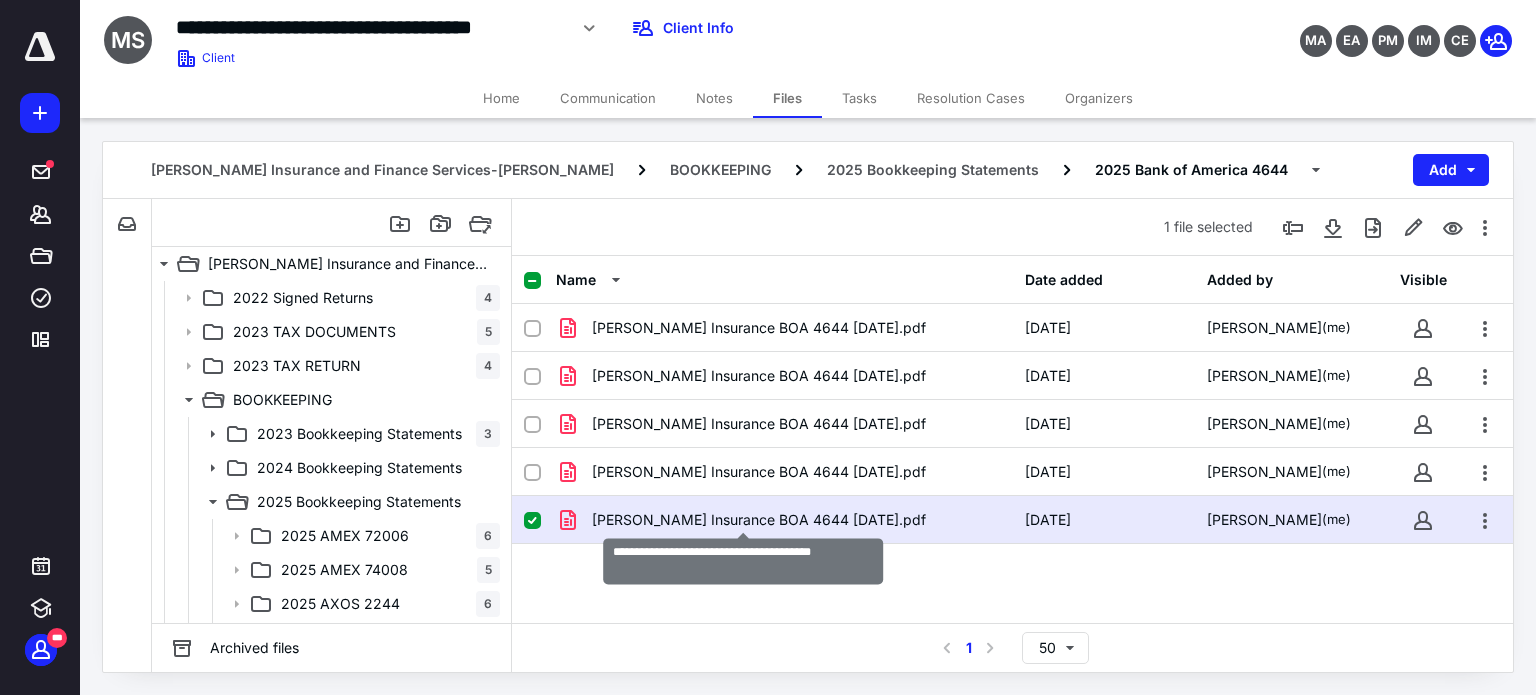 click on "[PERSON_NAME] Insurance BOA 4644 [DATE].pdf" at bounding box center [759, 520] 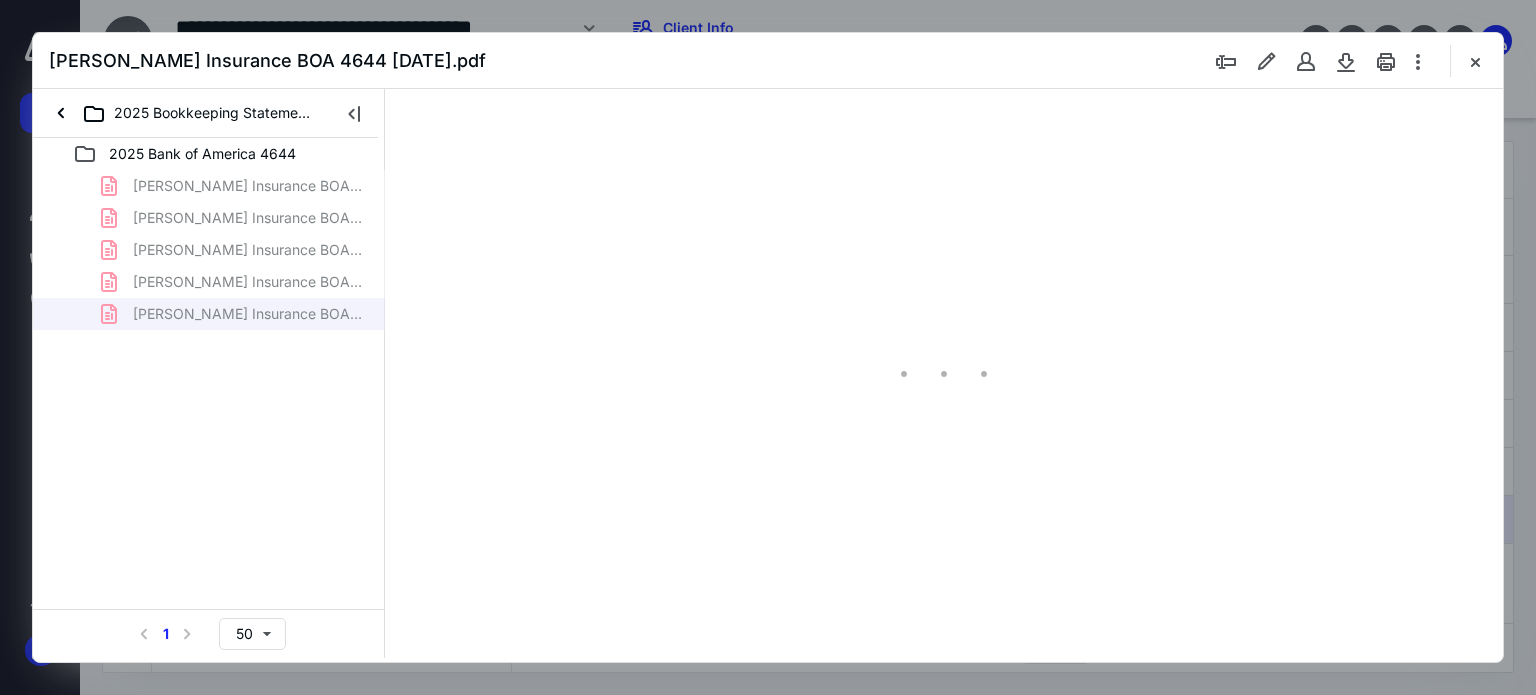 scroll, scrollTop: 0, scrollLeft: 0, axis: both 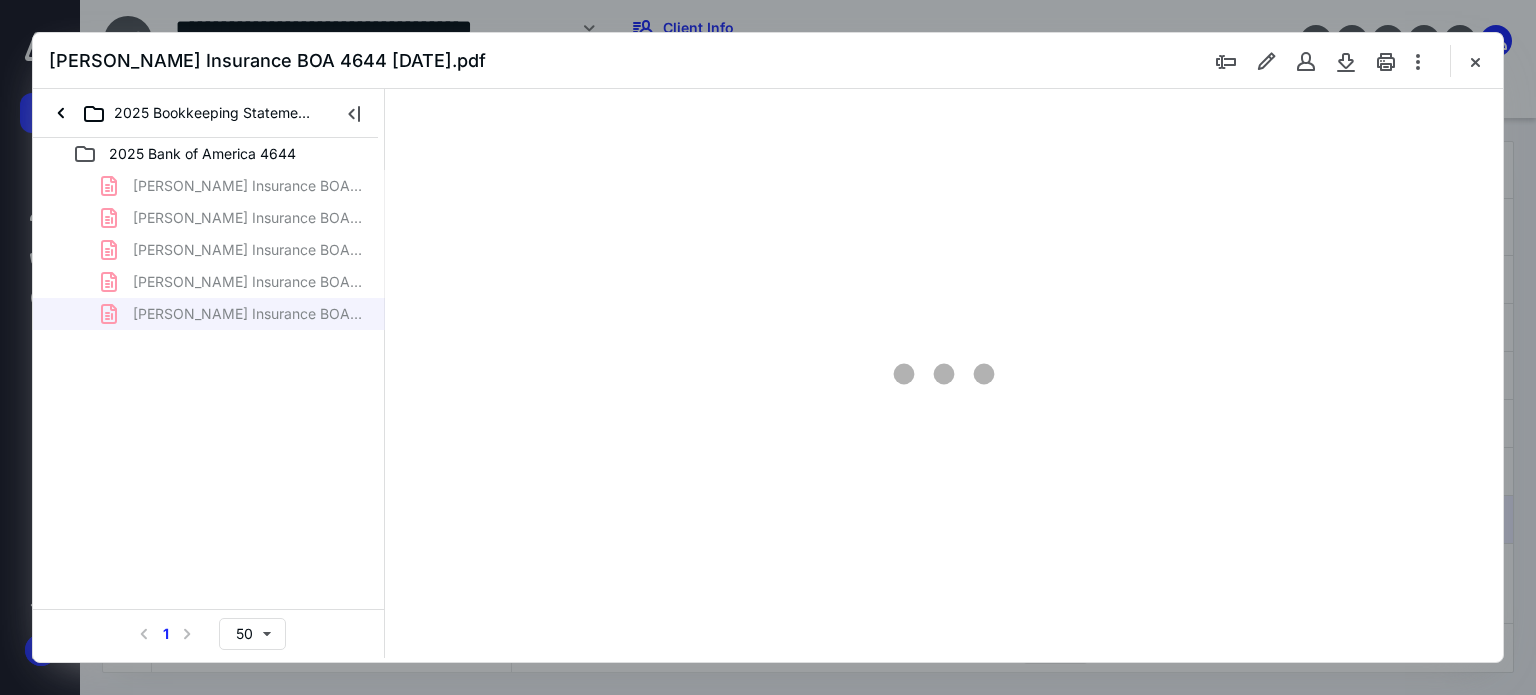 type on "62" 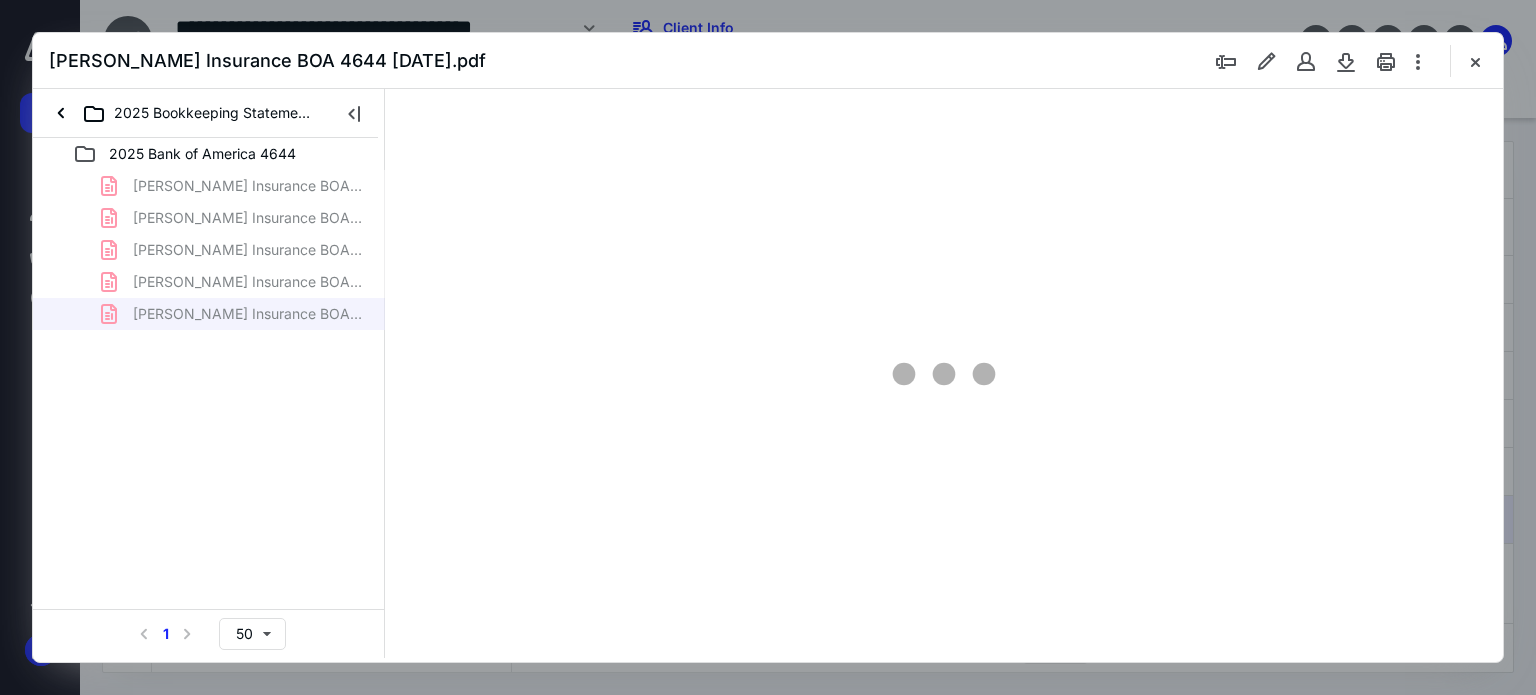 scroll, scrollTop: 78, scrollLeft: 0, axis: vertical 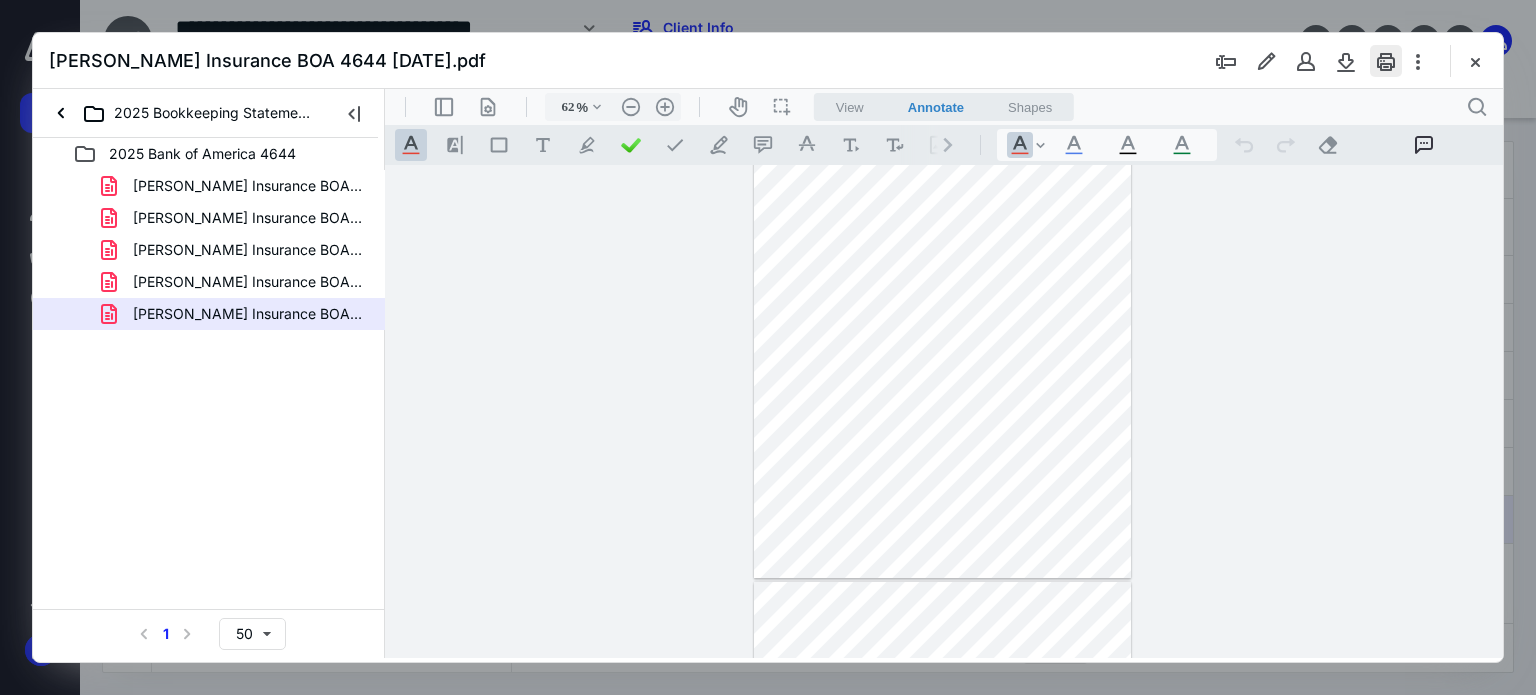click at bounding box center (1386, 61) 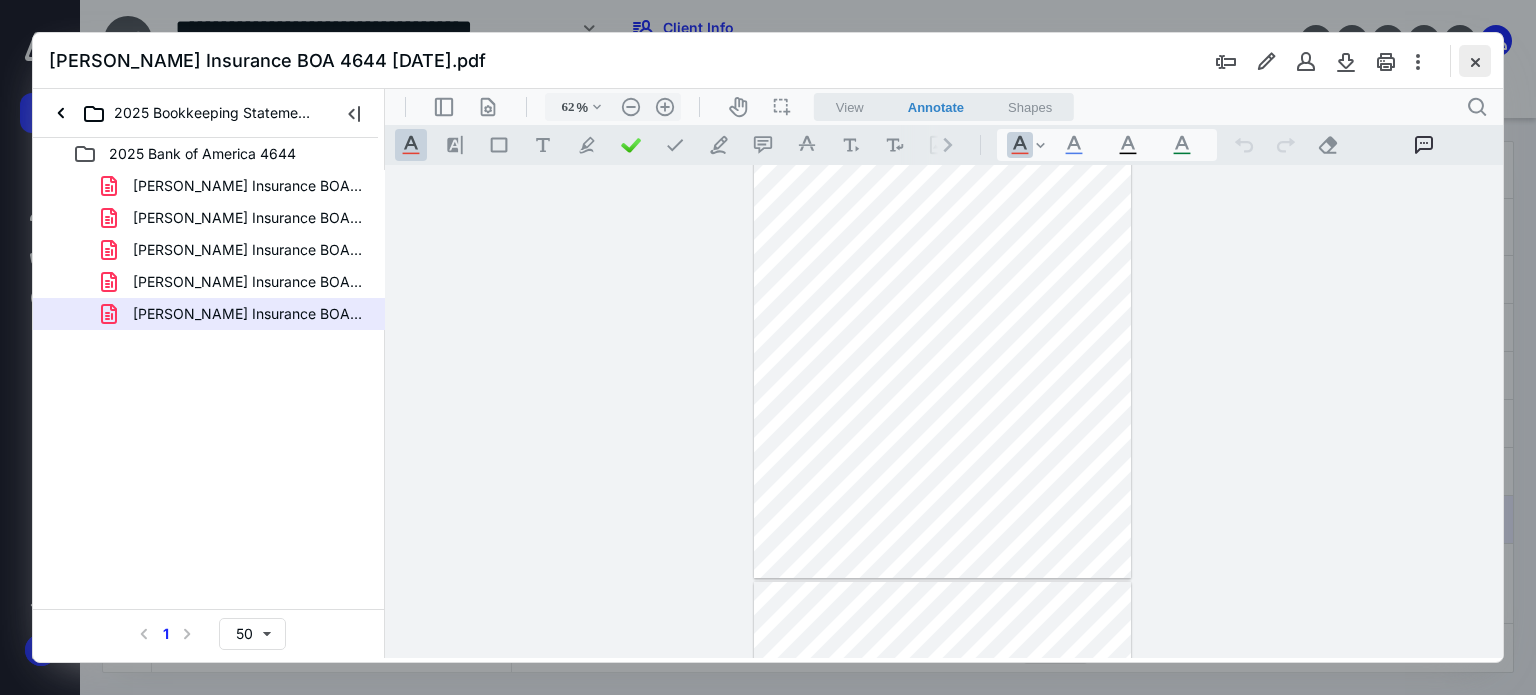 click at bounding box center (1475, 61) 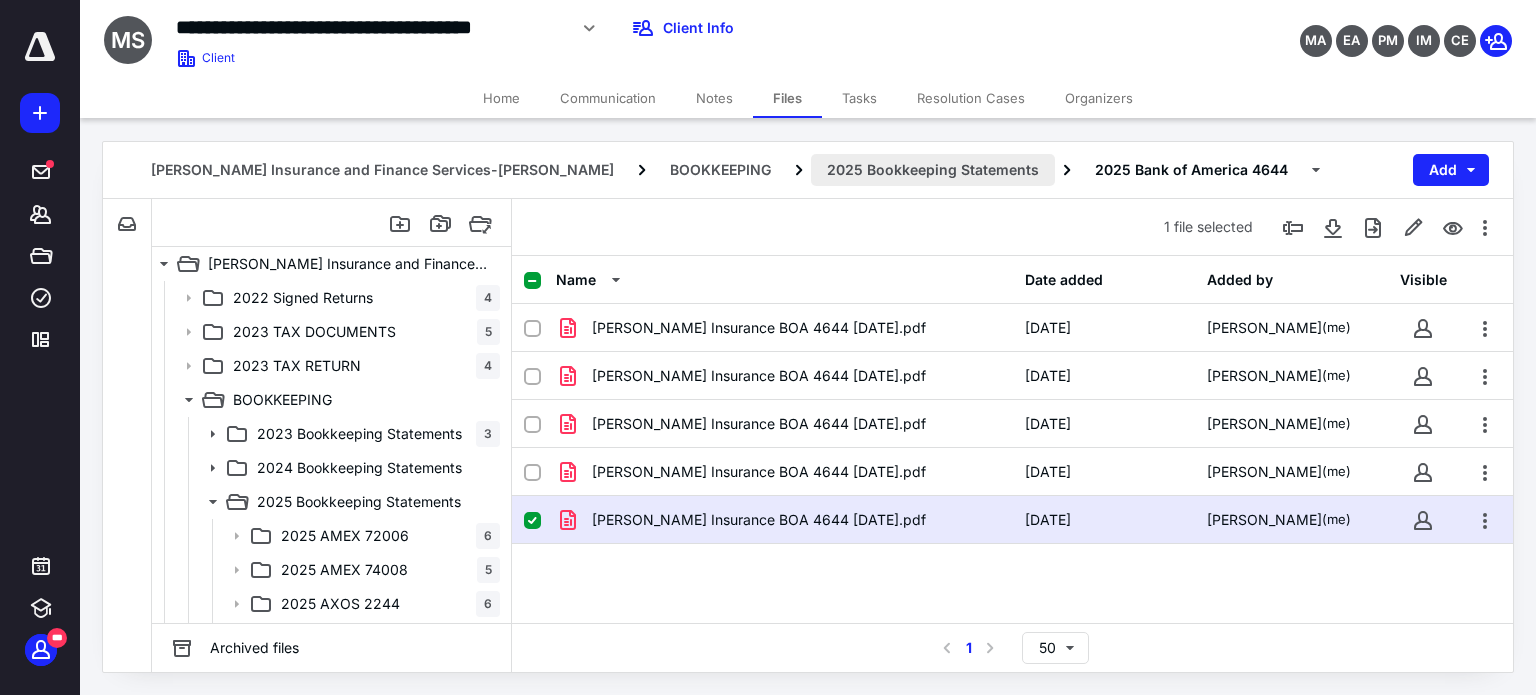 click on "2025 Bookkeeping Statements" at bounding box center (933, 170) 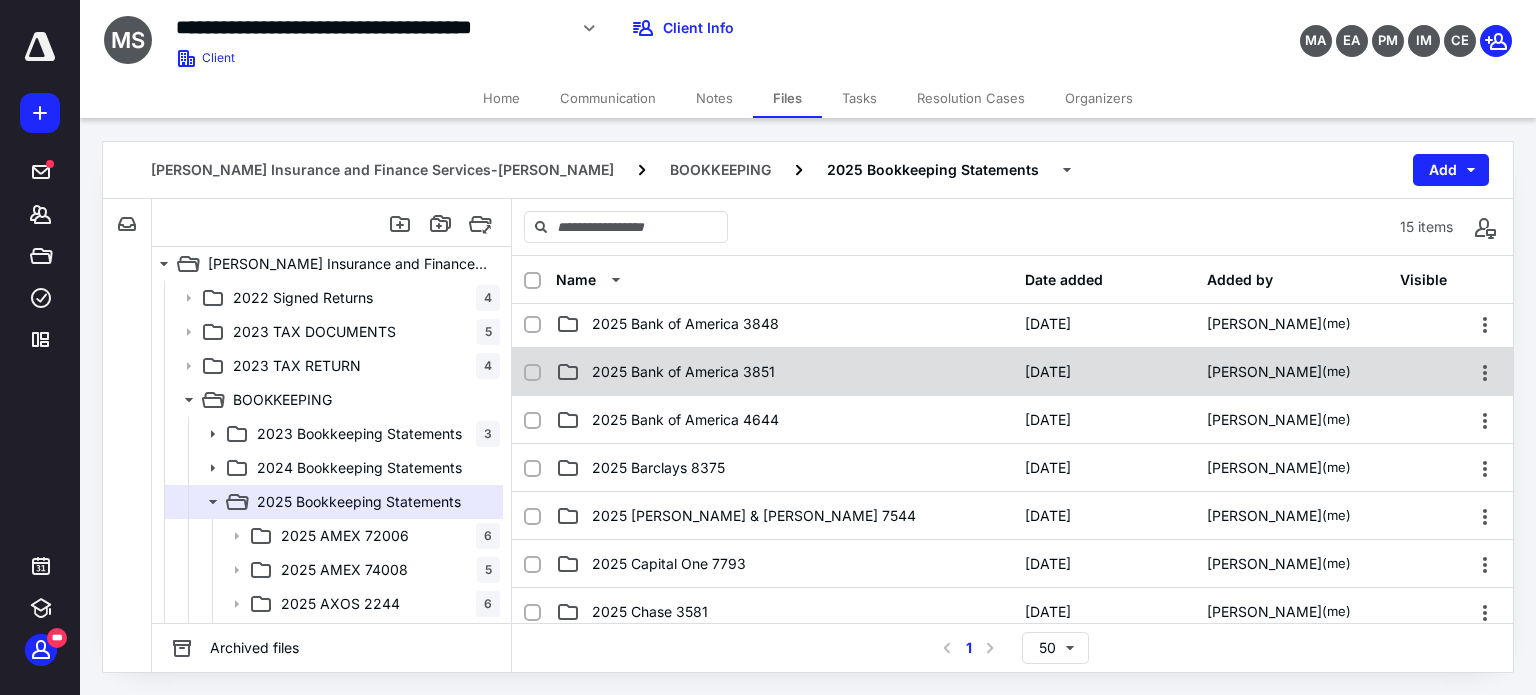 scroll, scrollTop: 200, scrollLeft: 0, axis: vertical 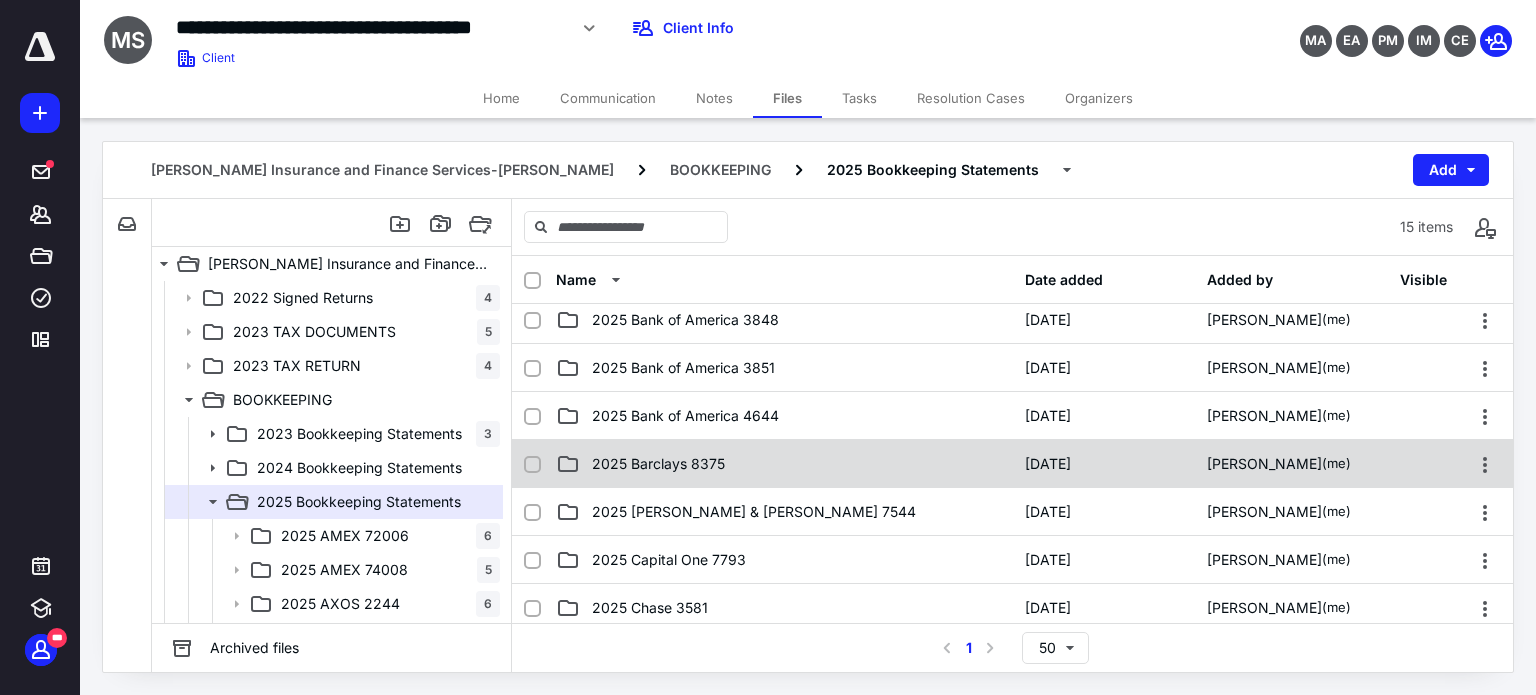 click on "2025 Barclays 8375" at bounding box center (658, 464) 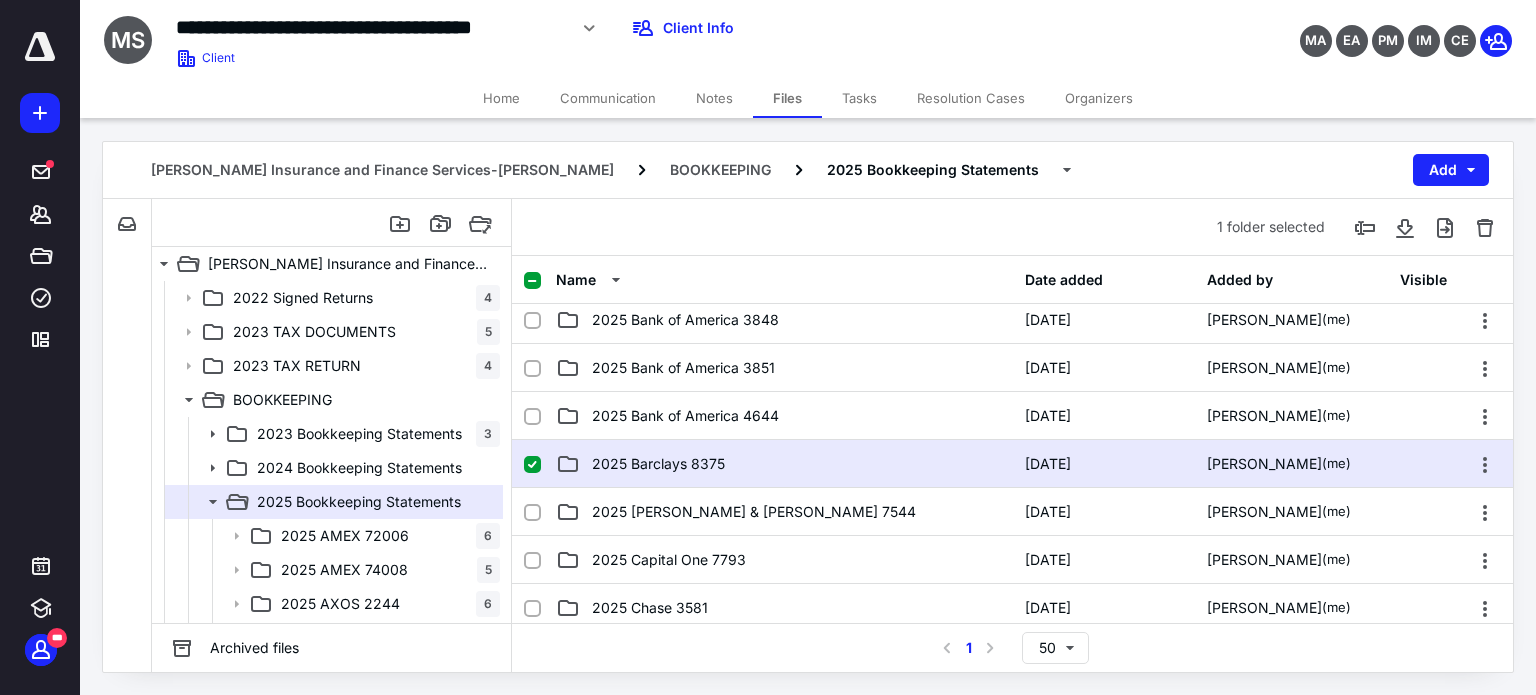 click on "2025 Barclays 8375" at bounding box center (658, 464) 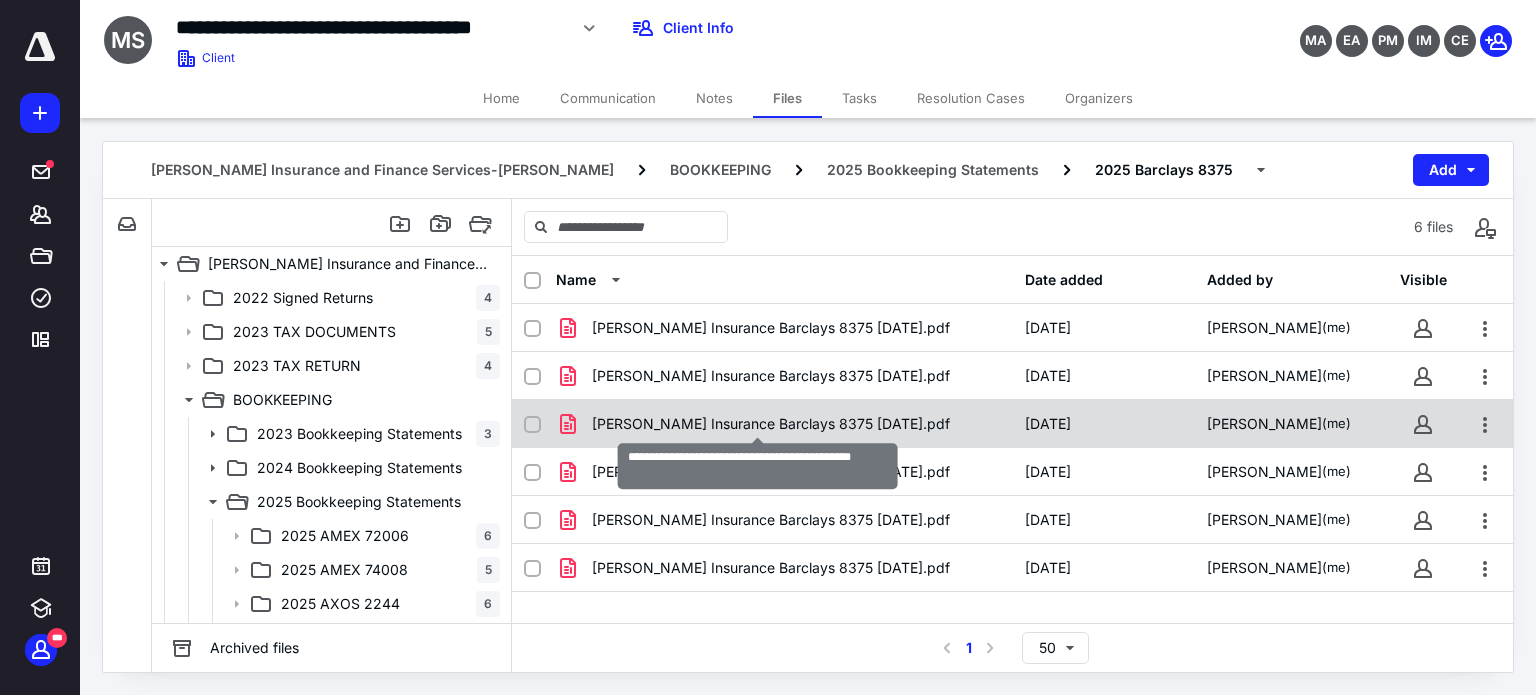 click on "[PERSON_NAME] Insurance Barclays 8375 [DATE].pdf" at bounding box center (771, 424) 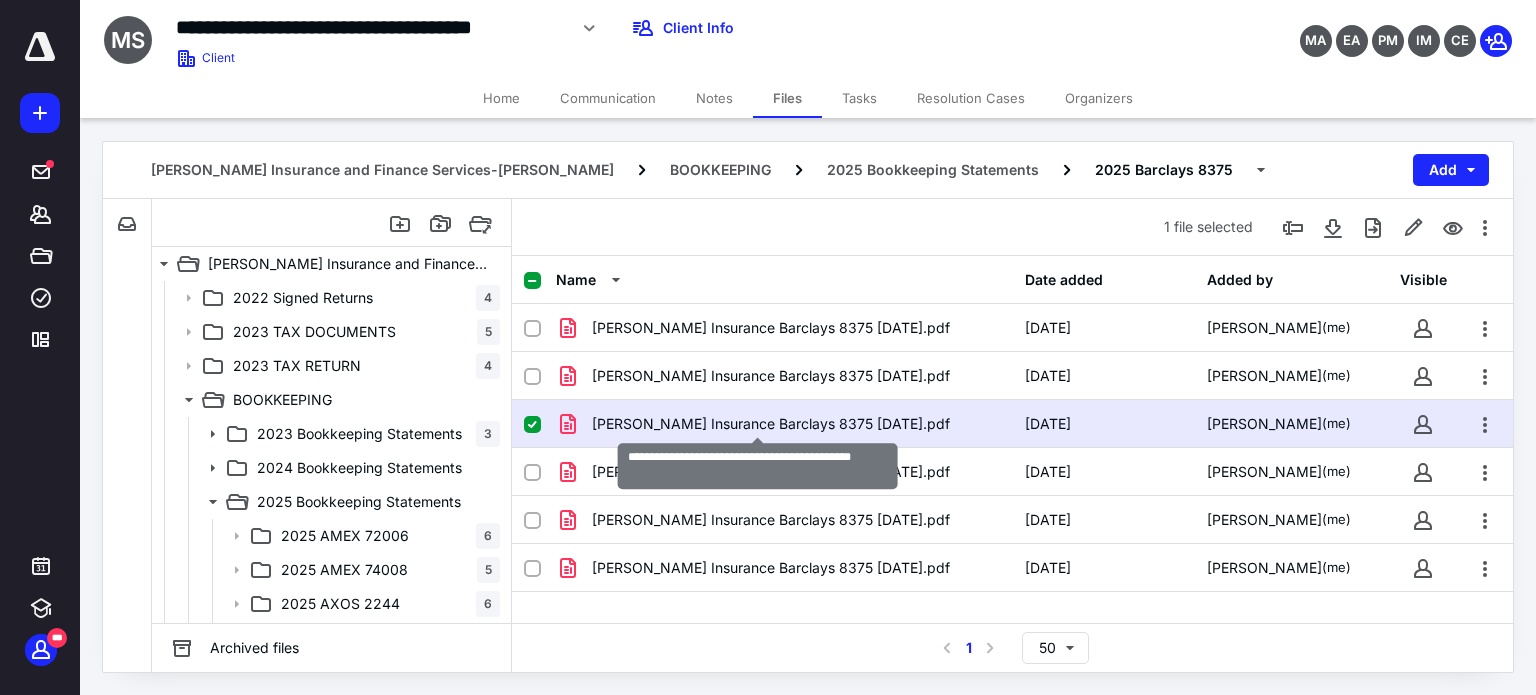 click on "[PERSON_NAME] Insurance Barclays 8375 [DATE].pdf" at bounding box center [771, 424] 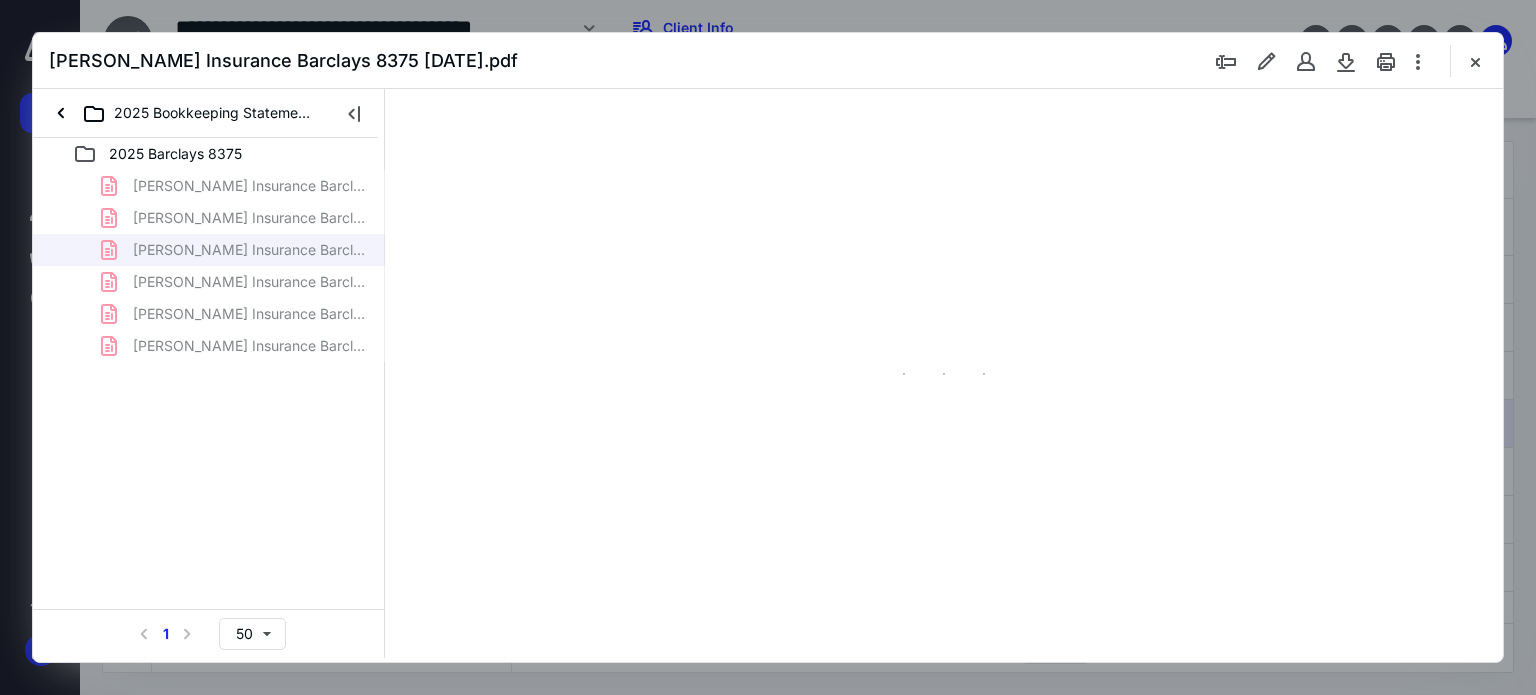 scroll, scrollTop: 0, scrollLeft: 0, axis: both 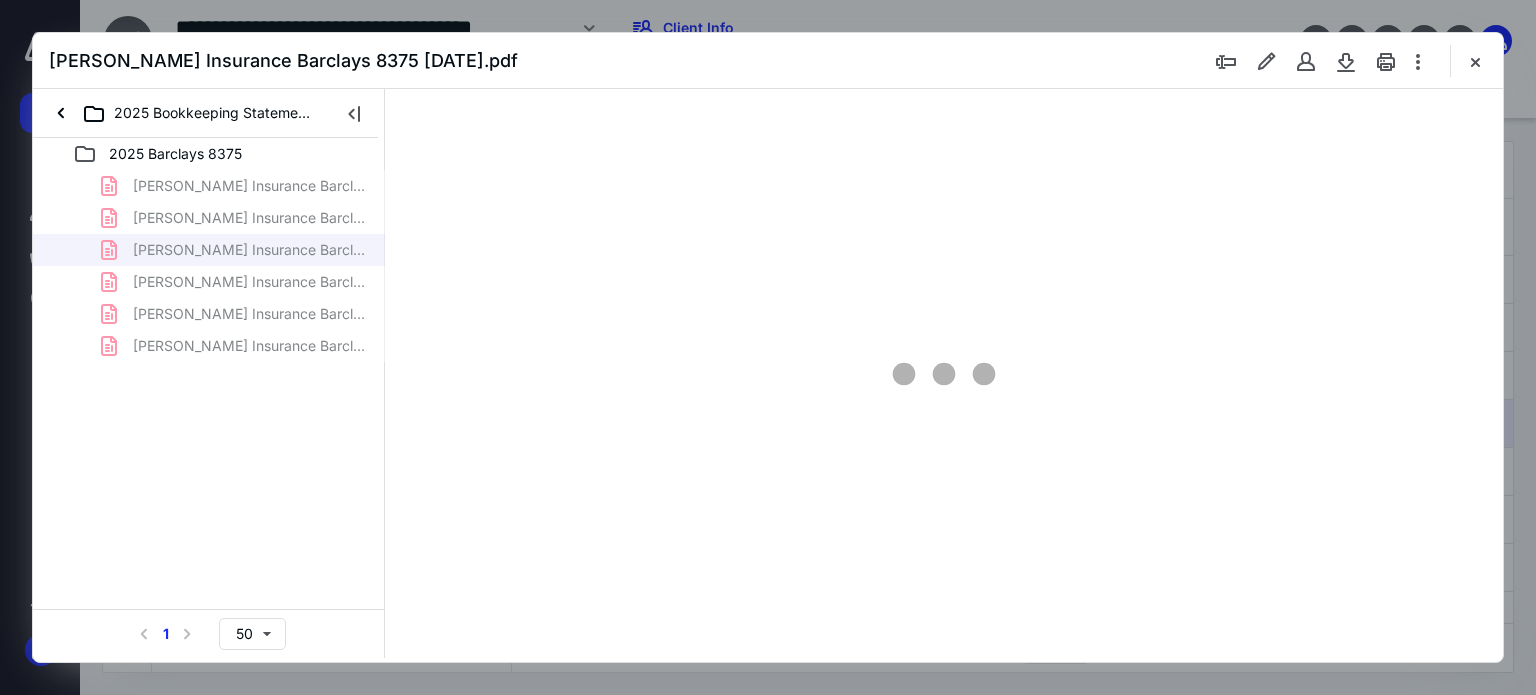 type on "62" 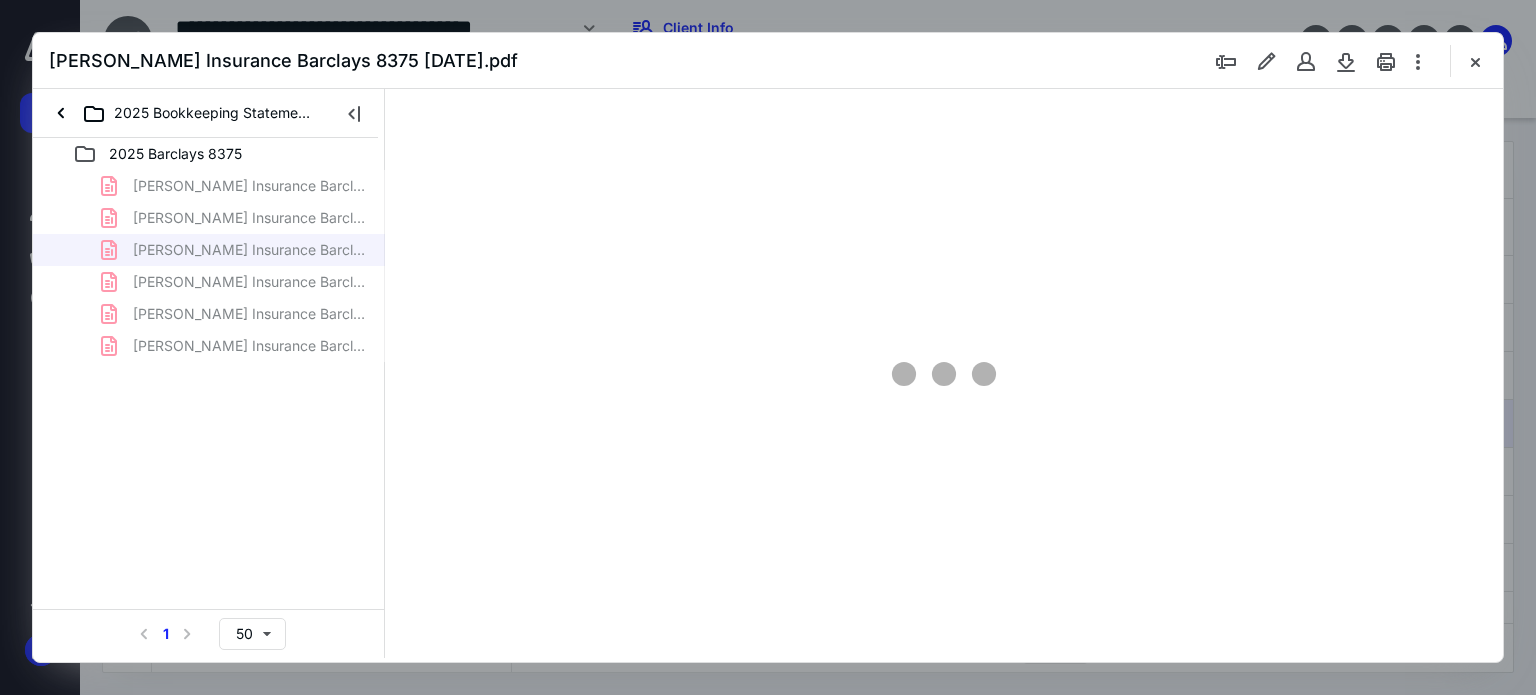 scroll, scrollTop: 78, scrollLeft: 0, axis: vertical 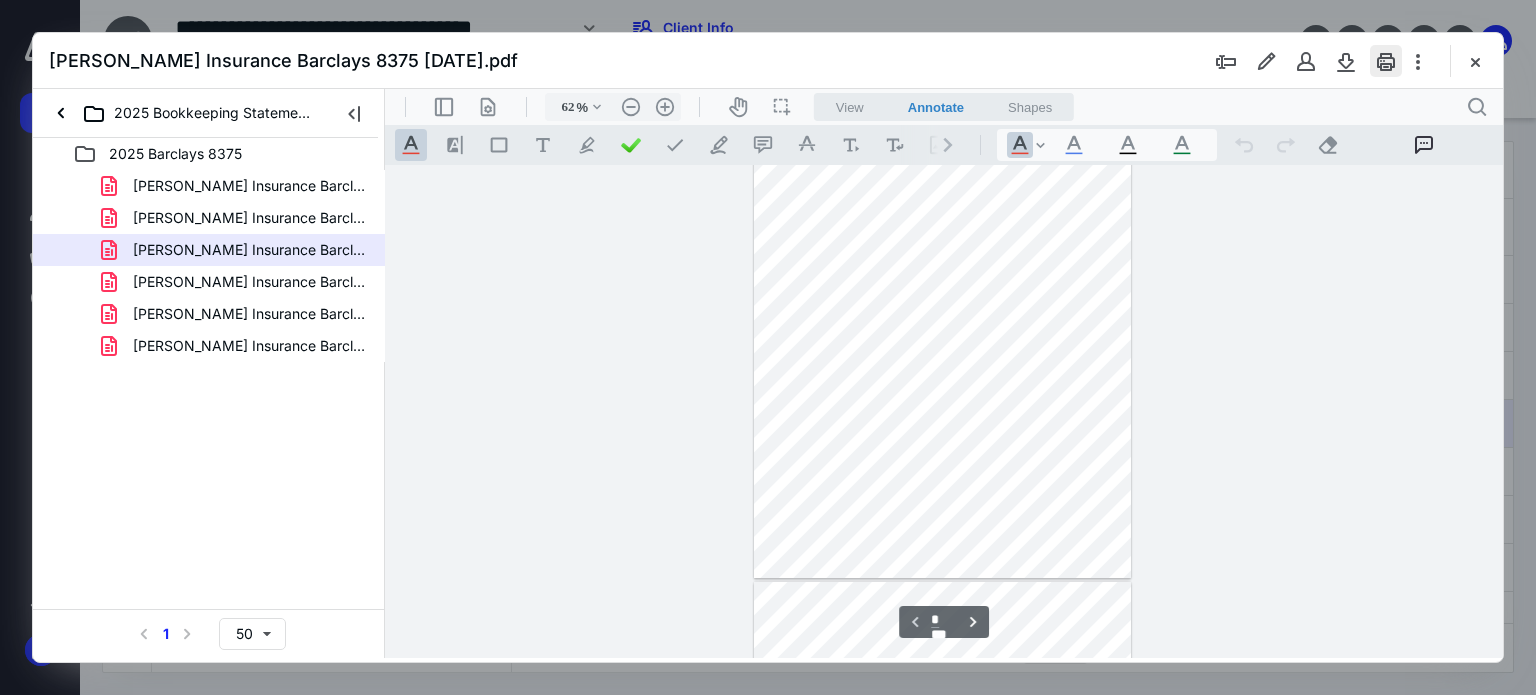 click at bounding box center (1386, 61) 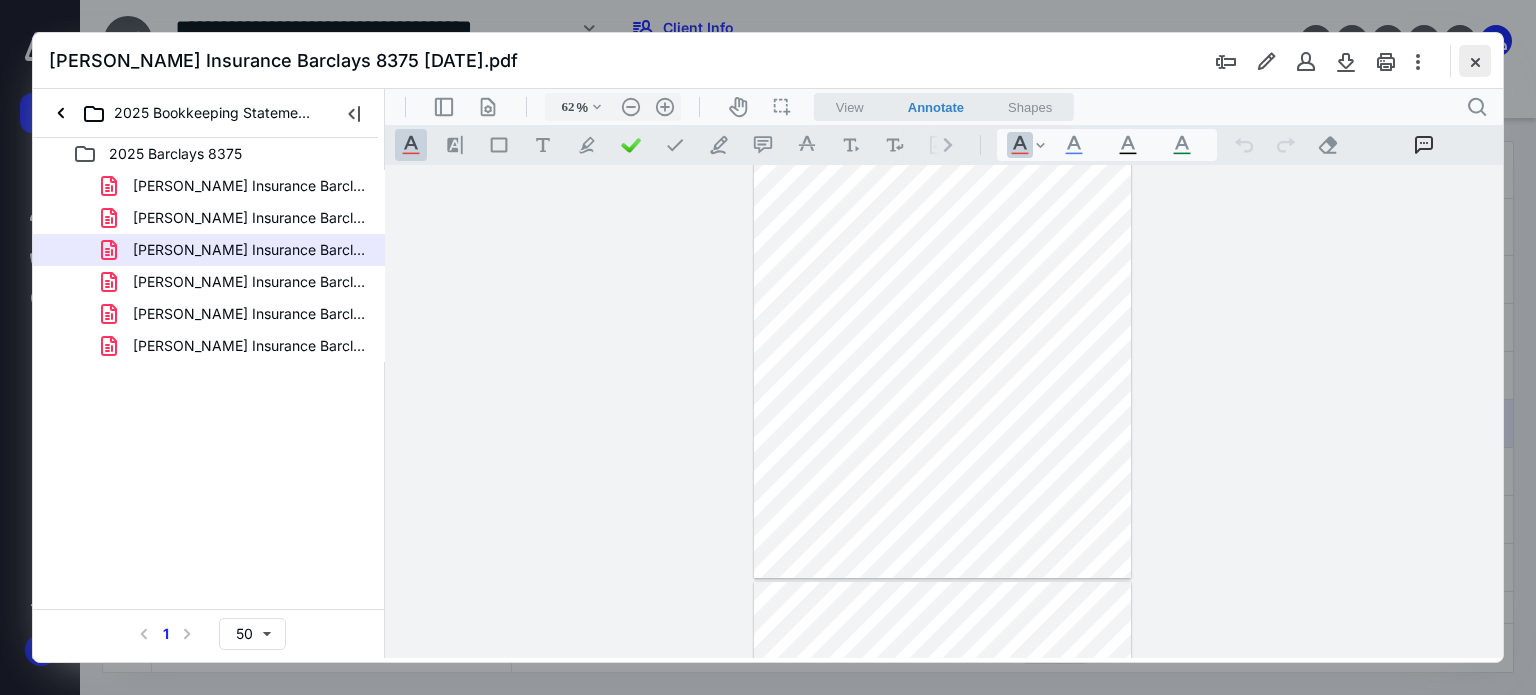 click at bounding box center [1475, 61] 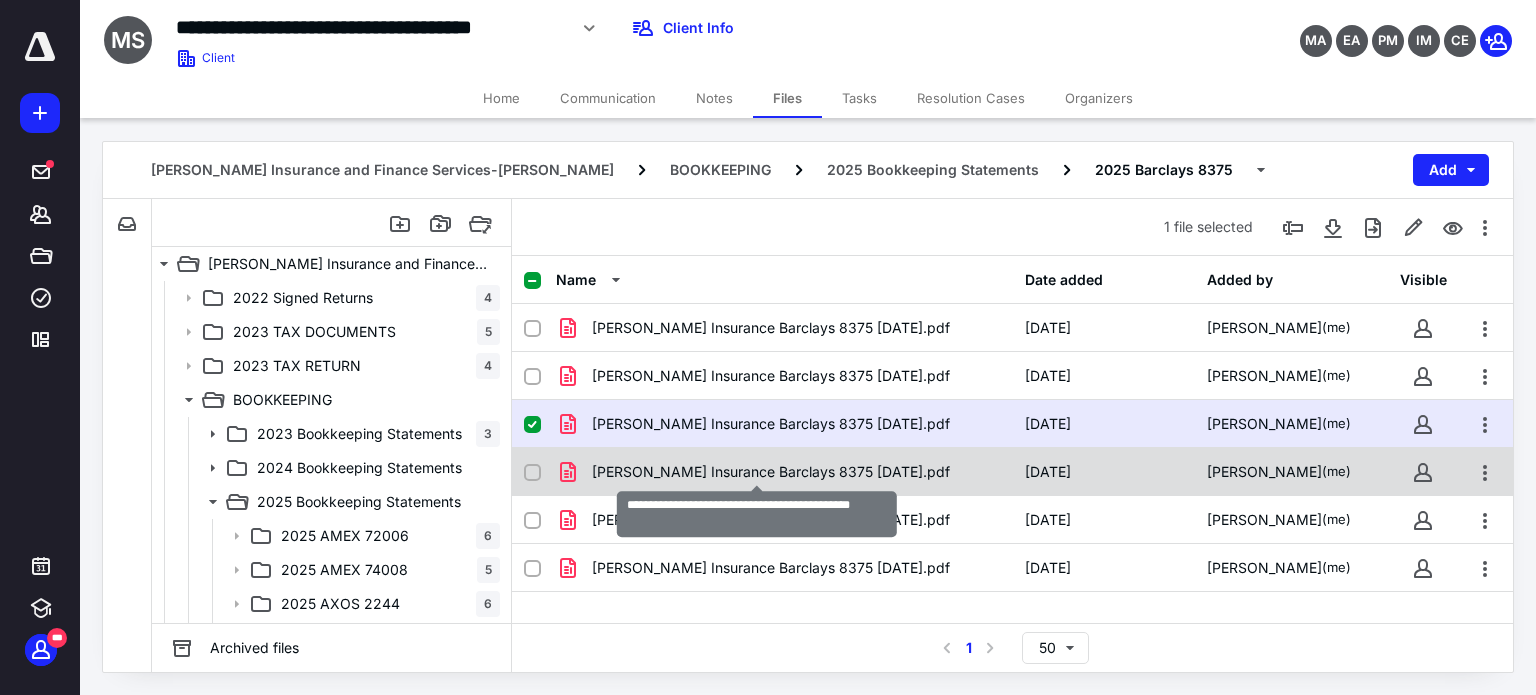 click on "[PERSON_NAME] Insurance Barclays 8375 [DATE].pdf" at bounding box center [771, 472] 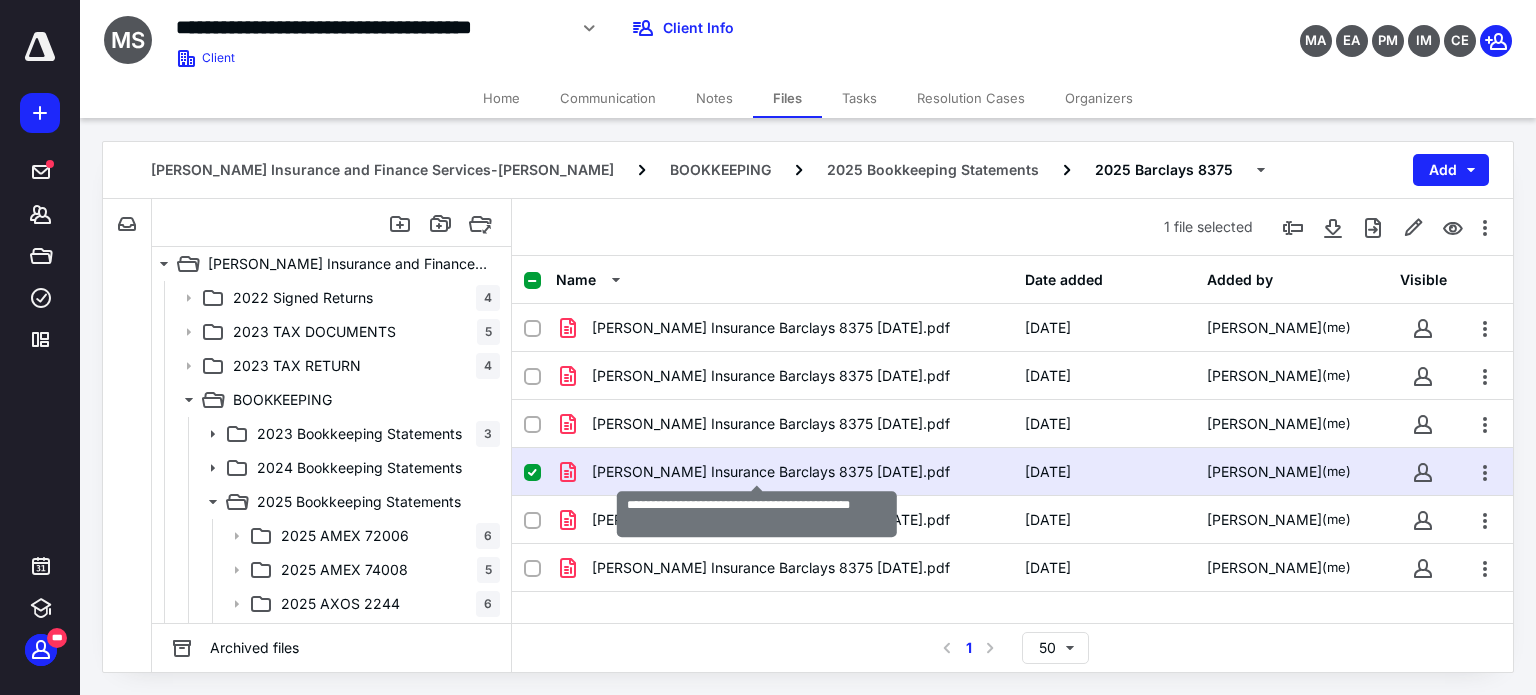 click on "[PERSON_NAME] Insurance Barclays 8375 [DATE].pdf" at bounding box center [771, 472] 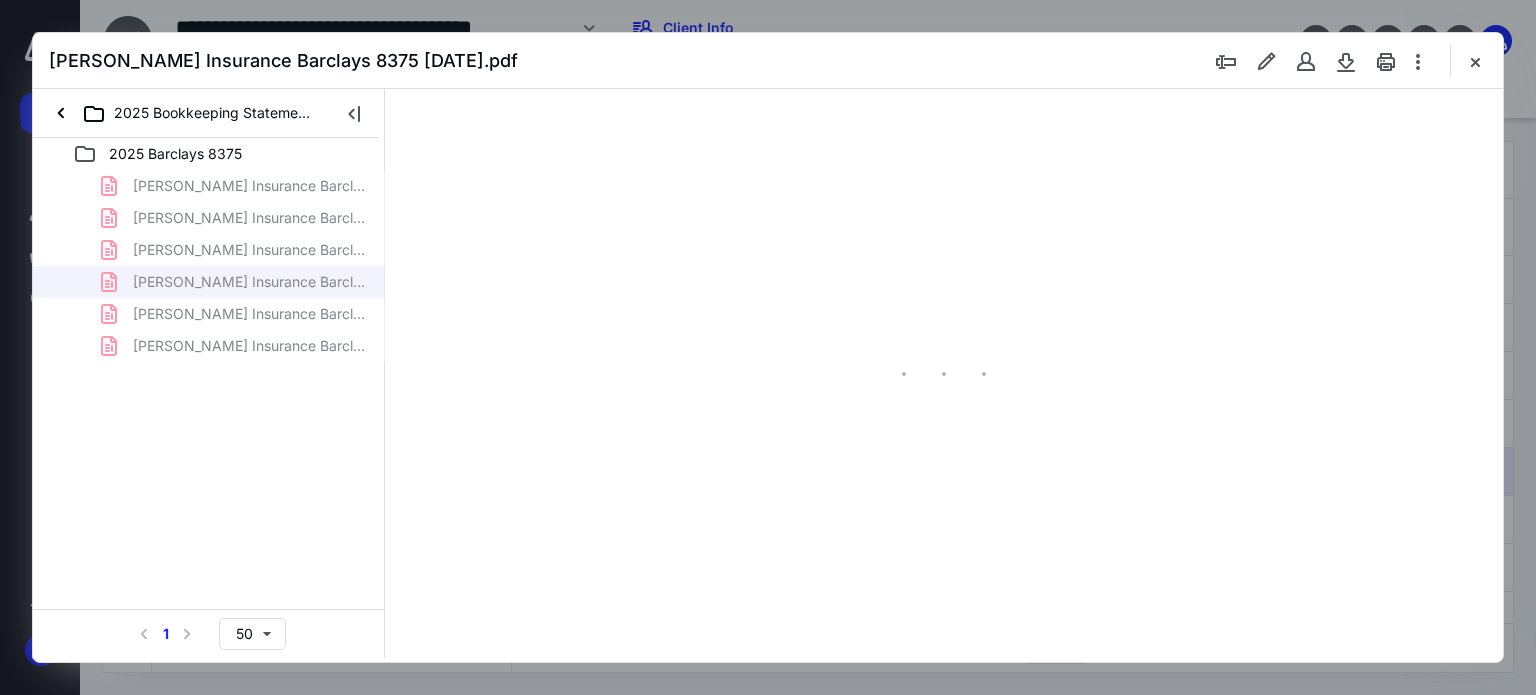 scroll, scrollTop: 0, scrollLeft: 0, axis: both 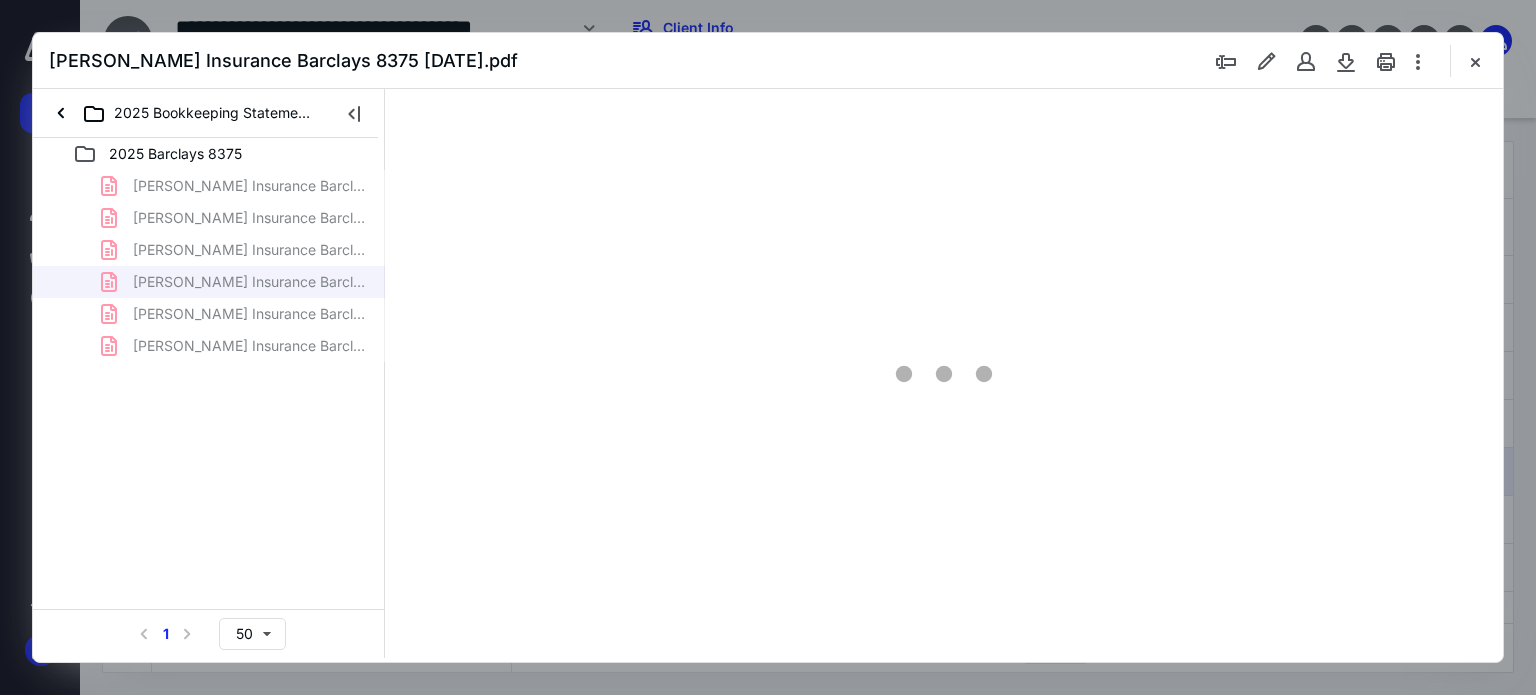type on "62" 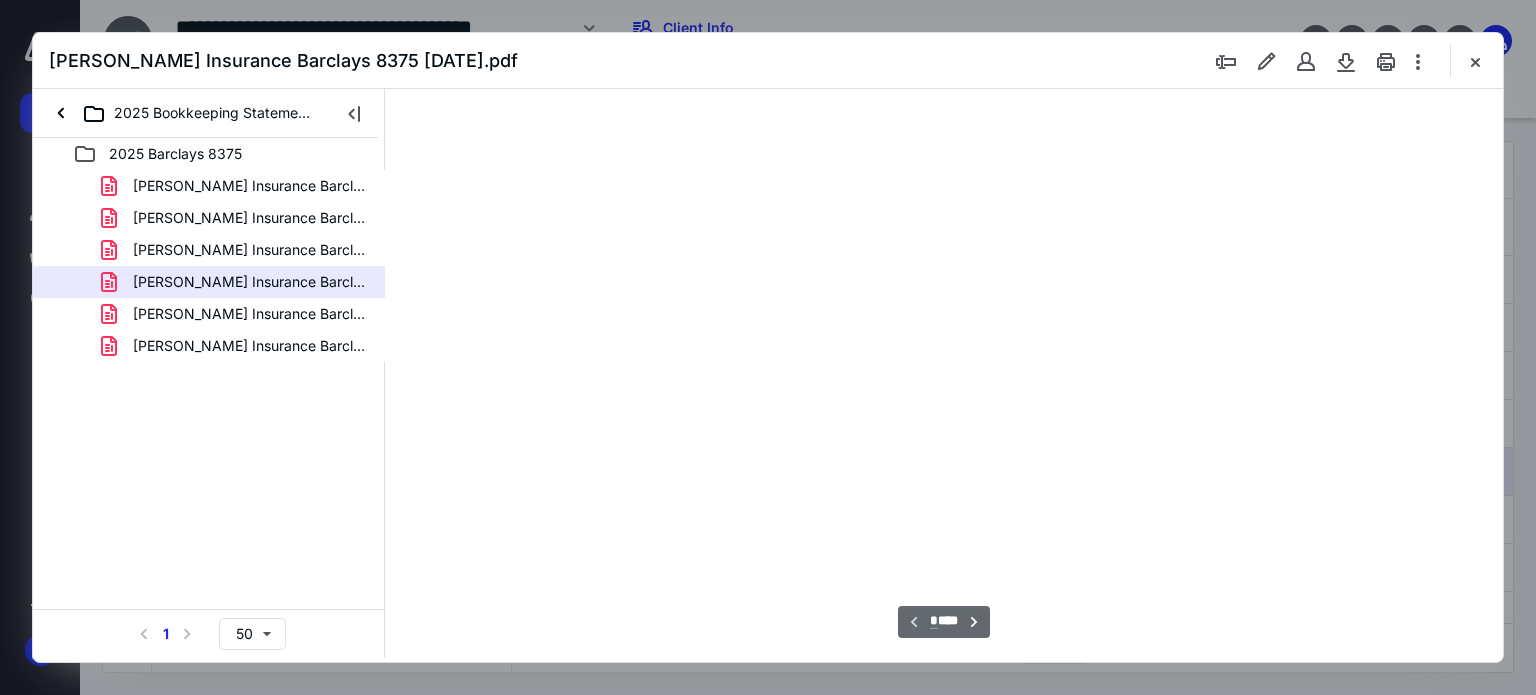 scroll, scrollTop: 78, scrollLeft: 0, axis: vertical 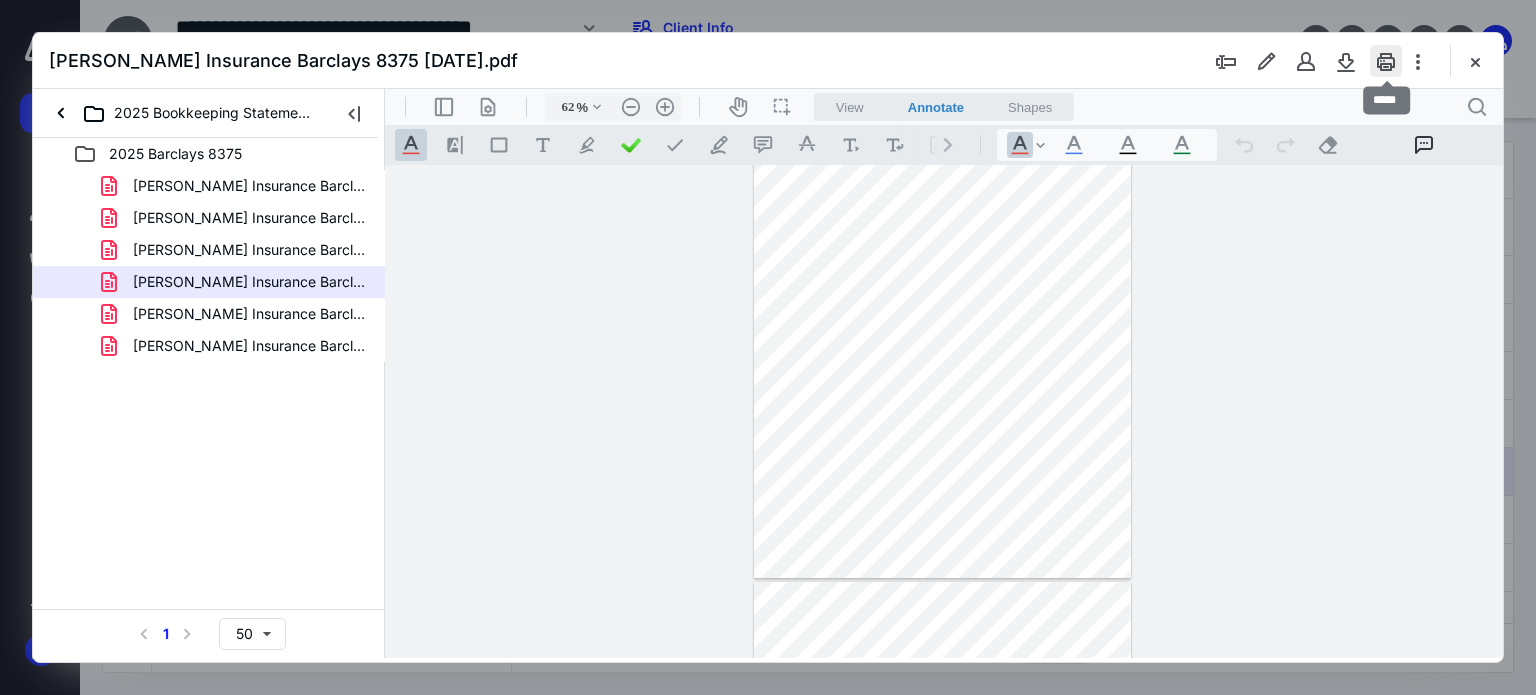 click at bounding box center (1386, 61) 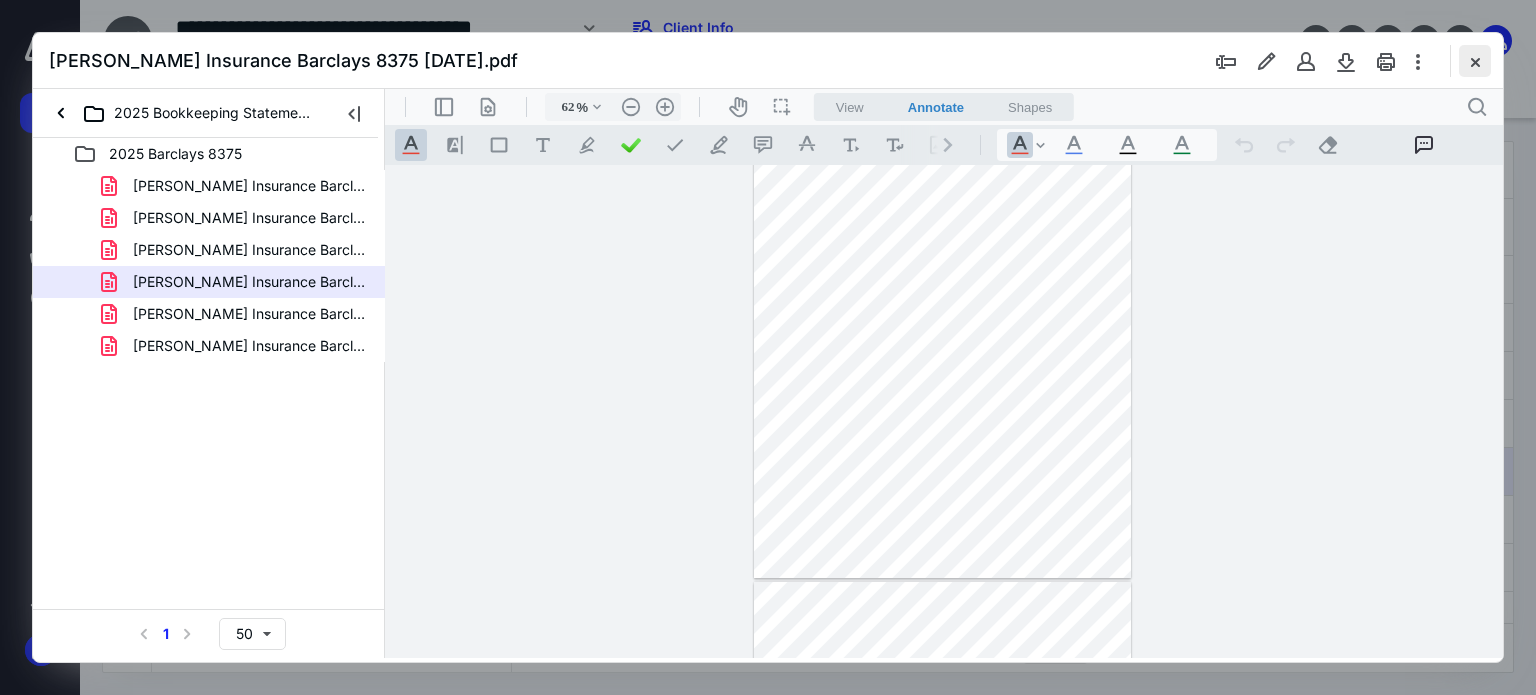 click at bounding box center [1475, 61] 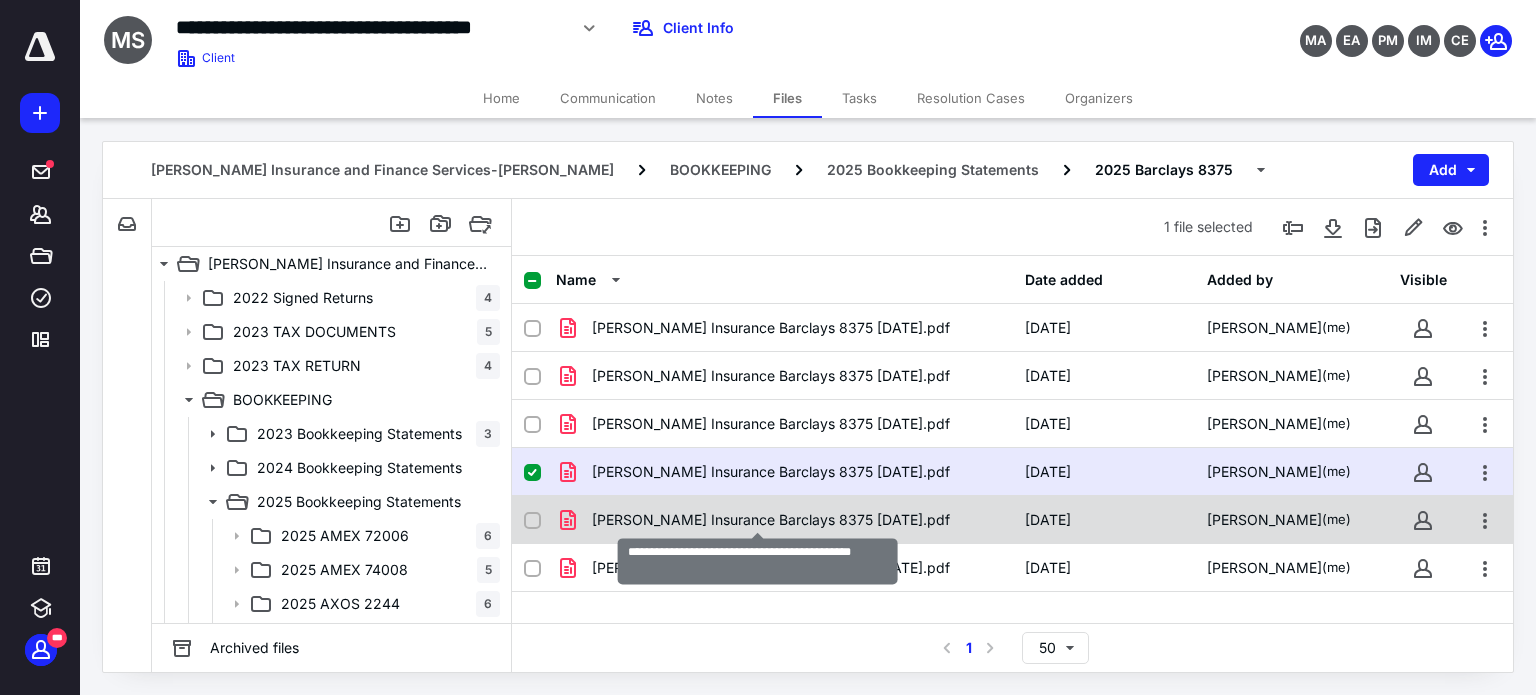 click on "[PERSON_NAME] Insurance Barclays 8375 [DATE].pdf" at bounding box center (771, 520) 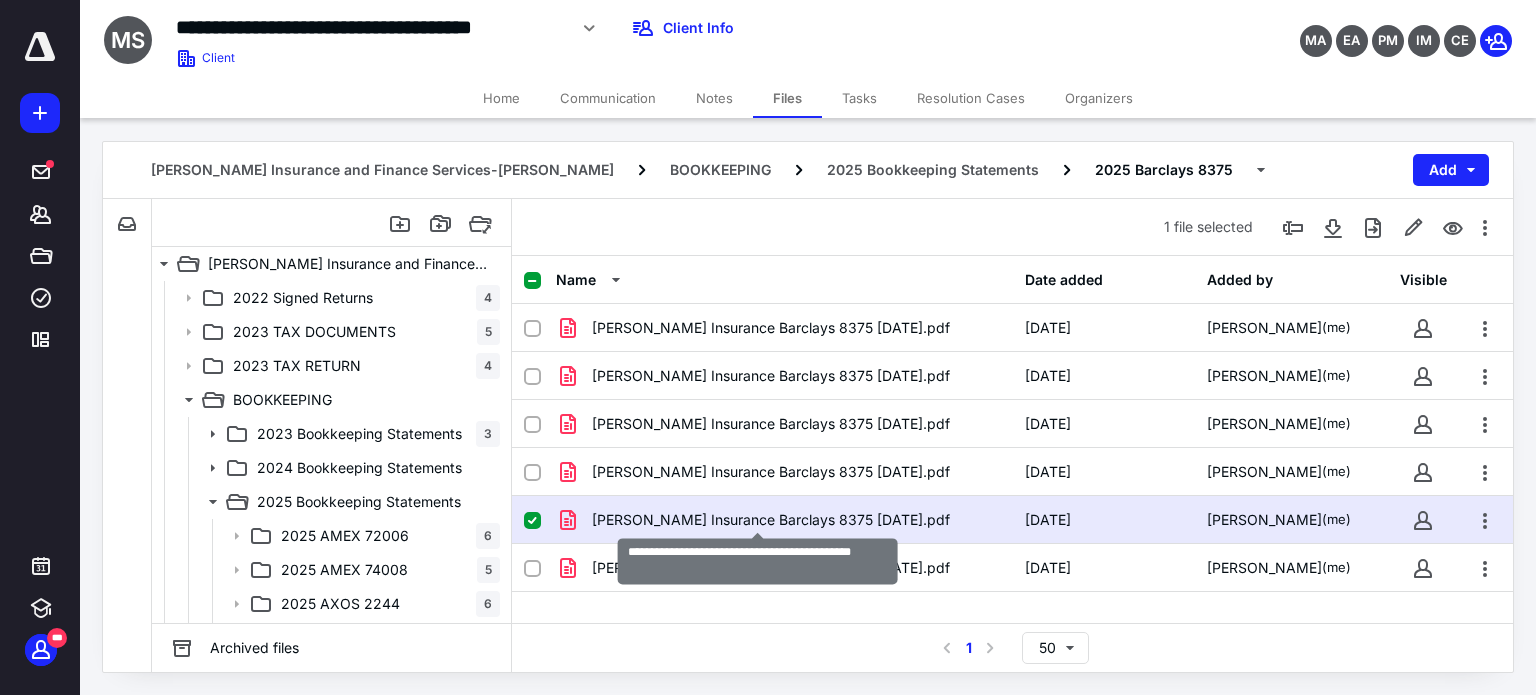 click on "[PERSON_NAME] Insurance Barclays 8375 [DATE].pdf" at bounding box center [771, 520] 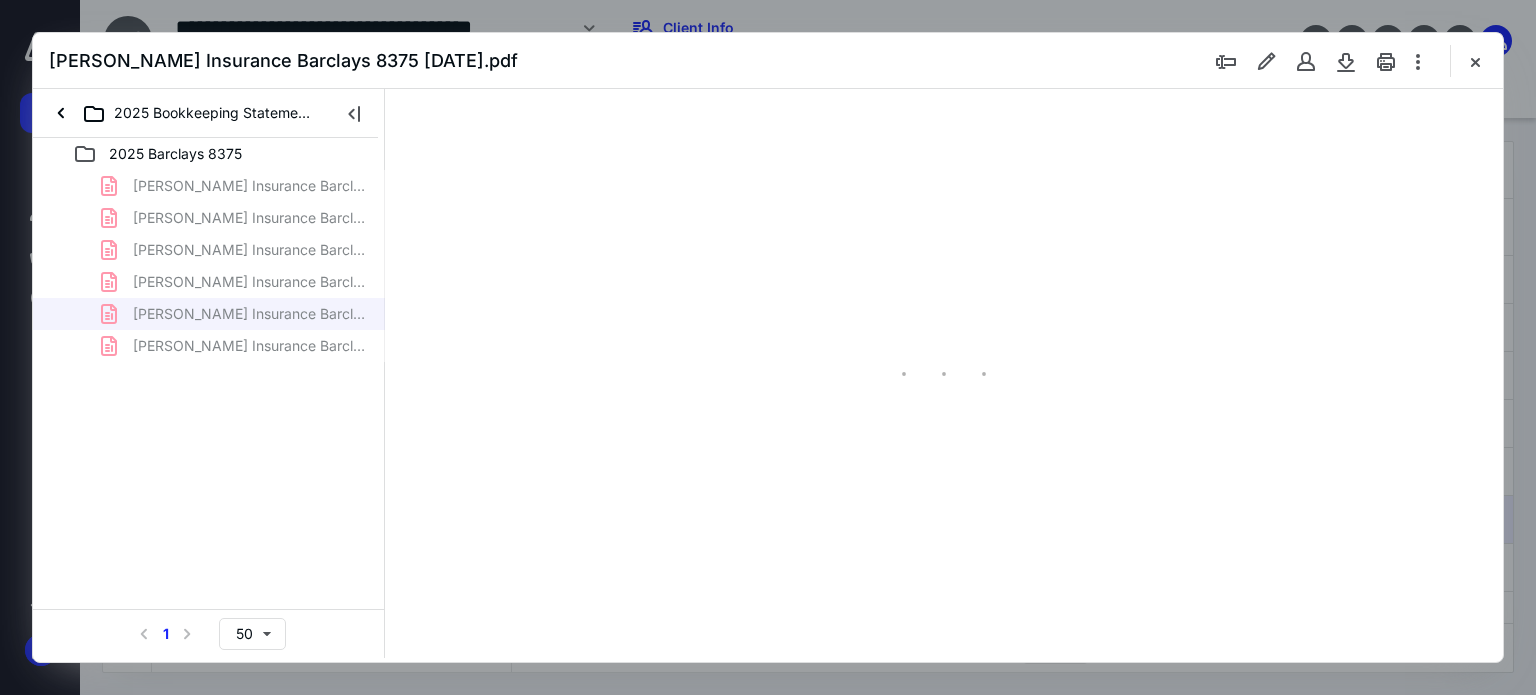 scroll, scrollTop: 0, scrollLeft: 0, axis: both 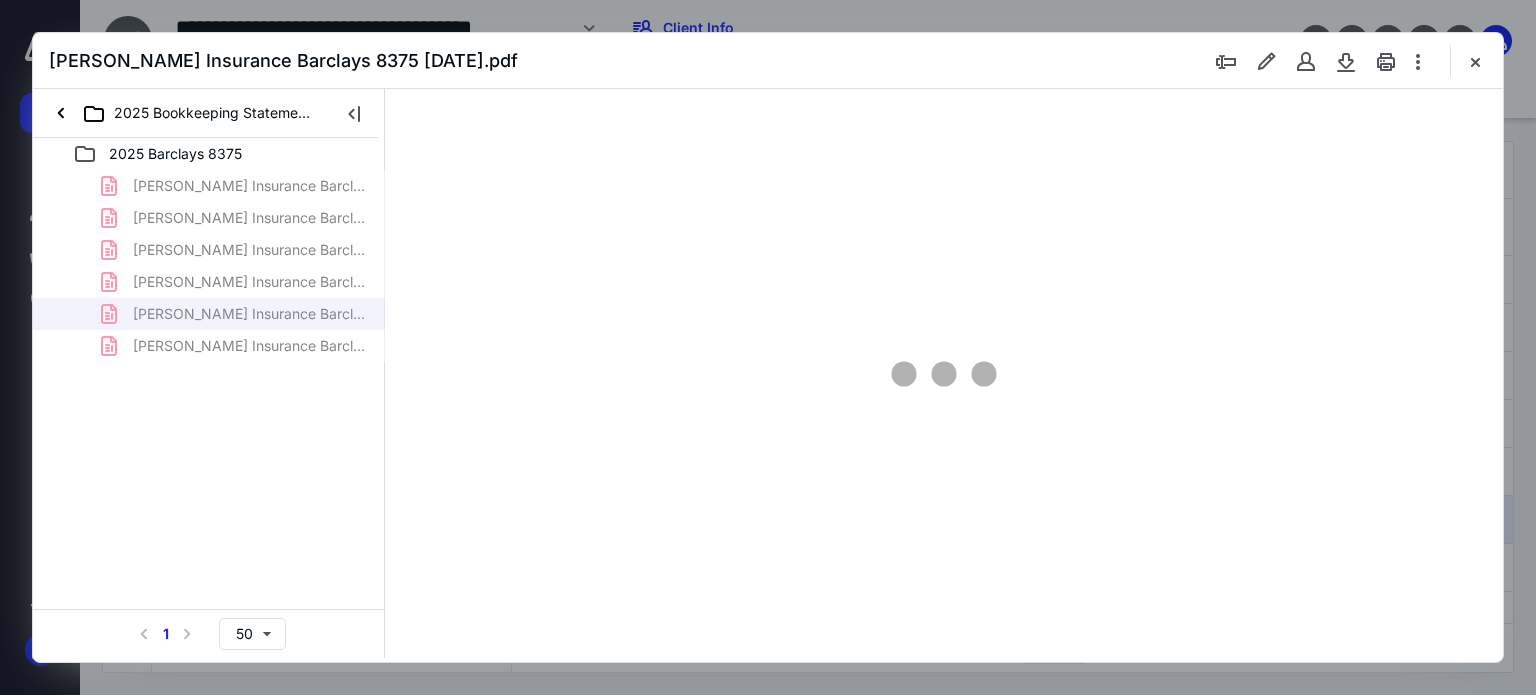 type on "62" 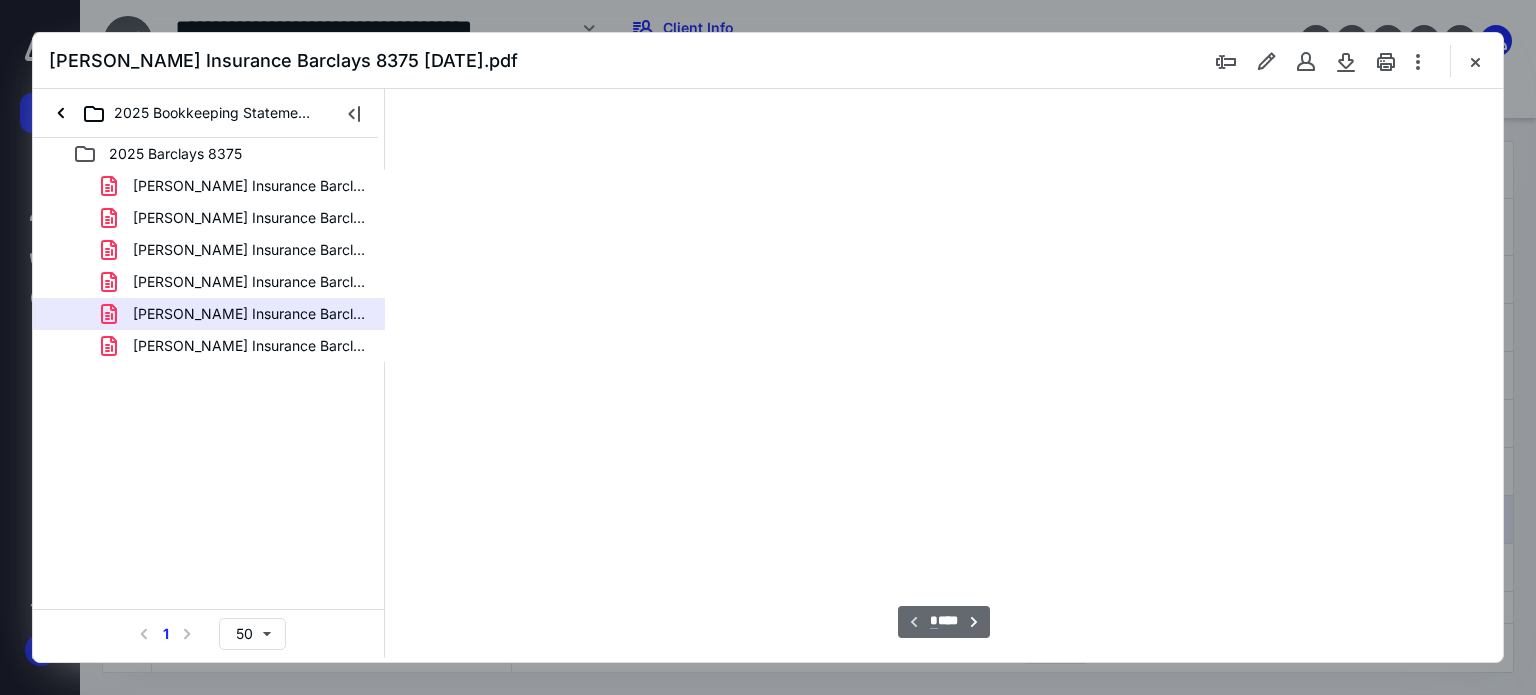 scroll, scrollTop: 78, scrollLeft: 0, axis: vertical 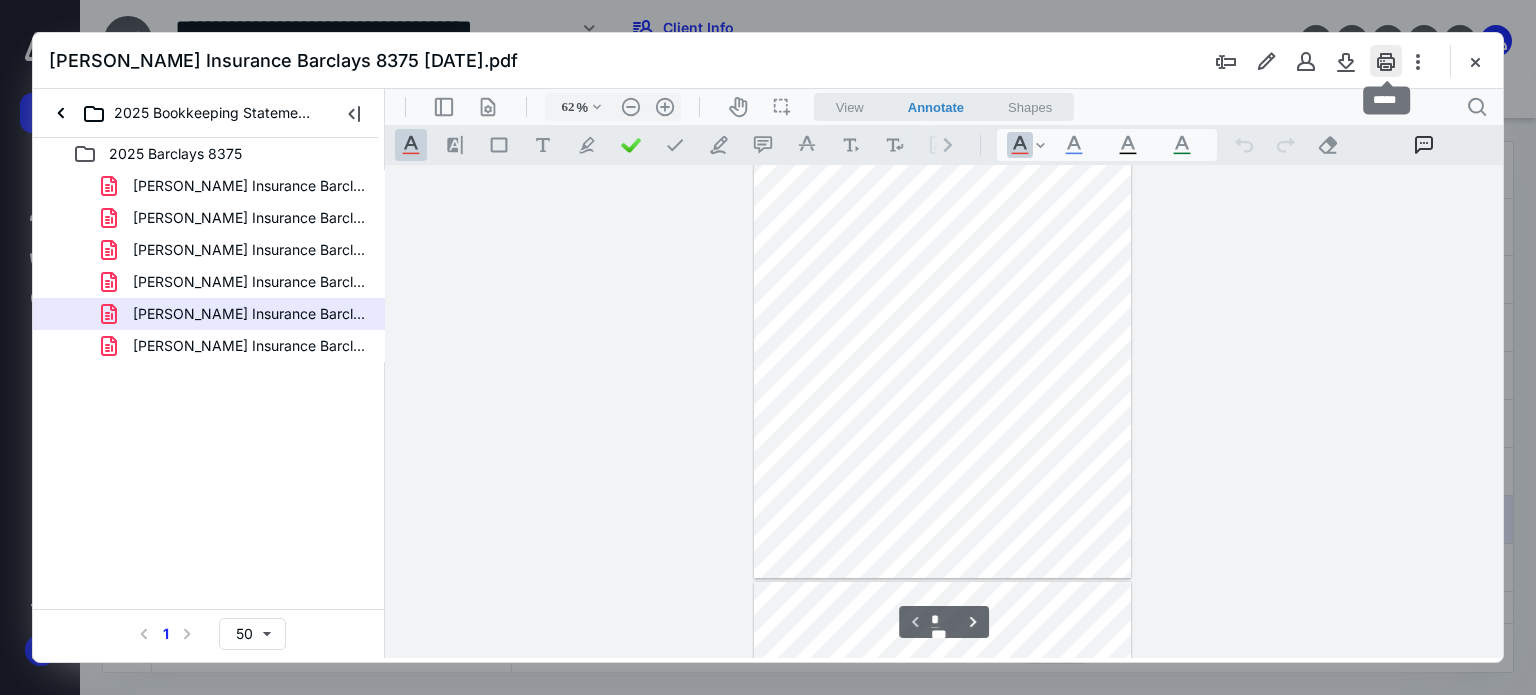 click at bounding box center (1386, 61) 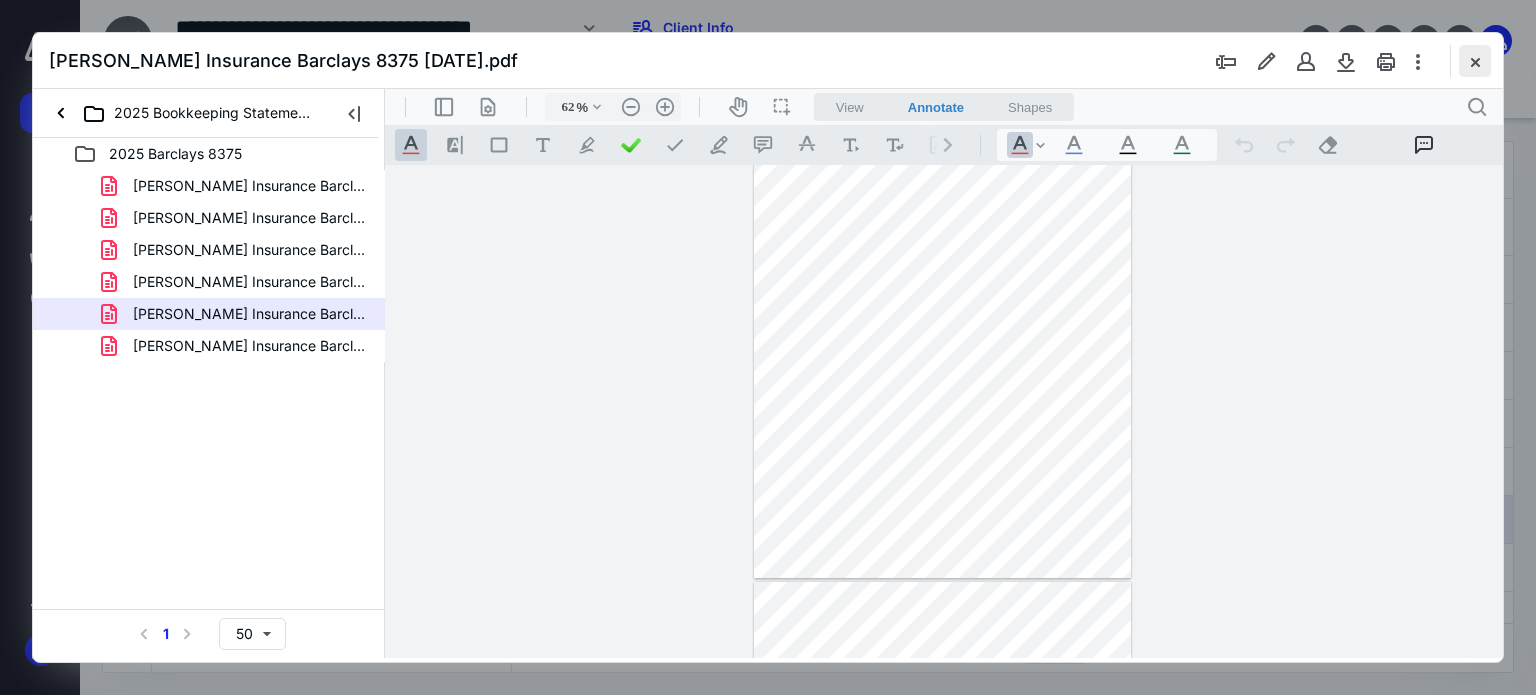 click at bounding box center (1475, 61) 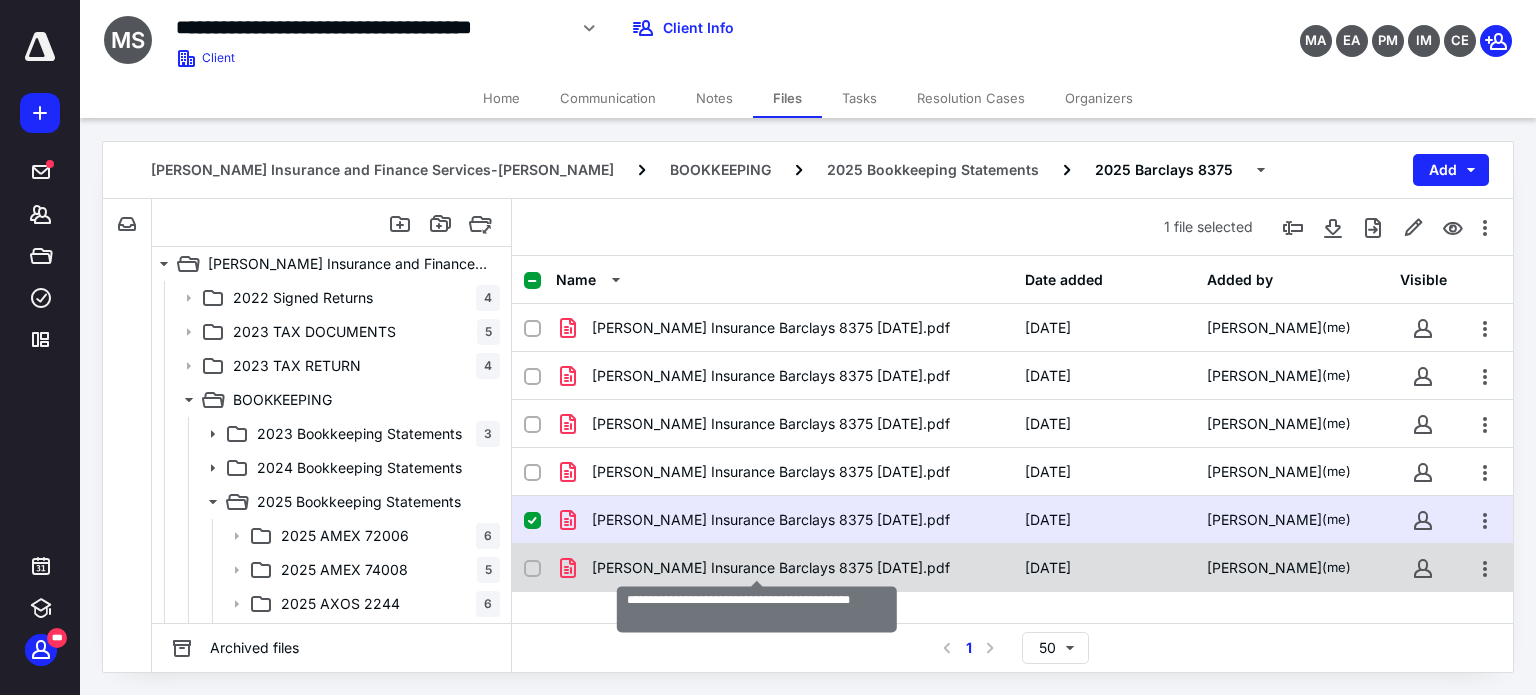click on "[PERSON_NAME] Insurance Barclays 8375 [DATE].pdf" at bounding box center (771, 568) 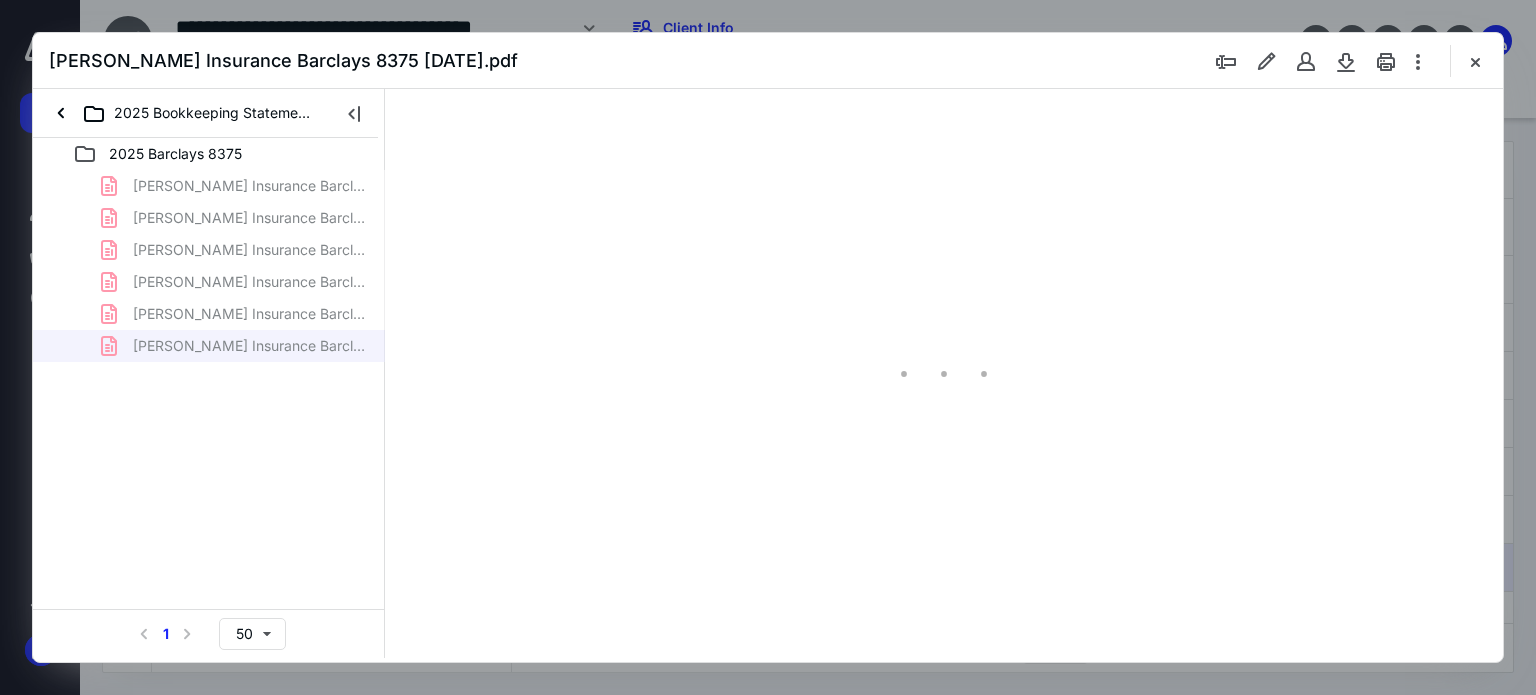 scroll, scrollTop: 0, scrollLeft: 0, axis: both 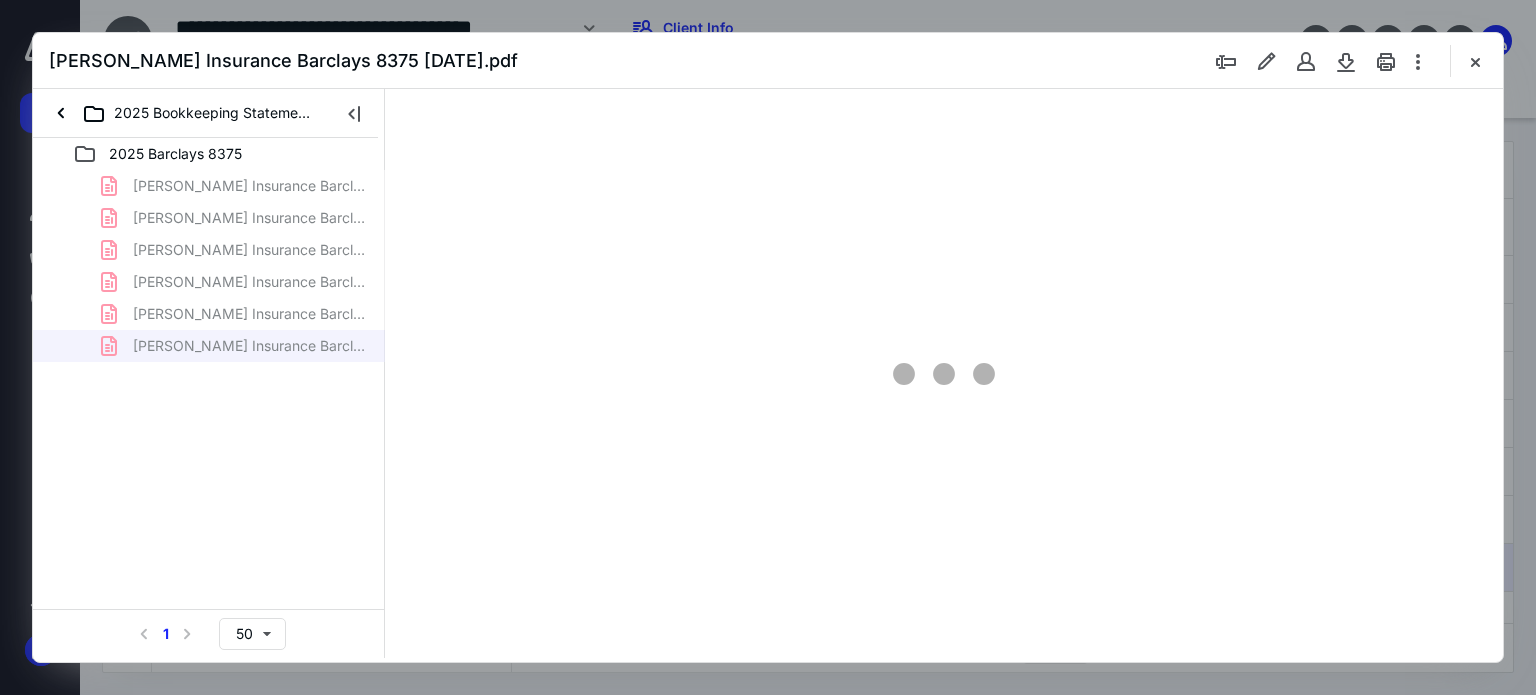type on "62" 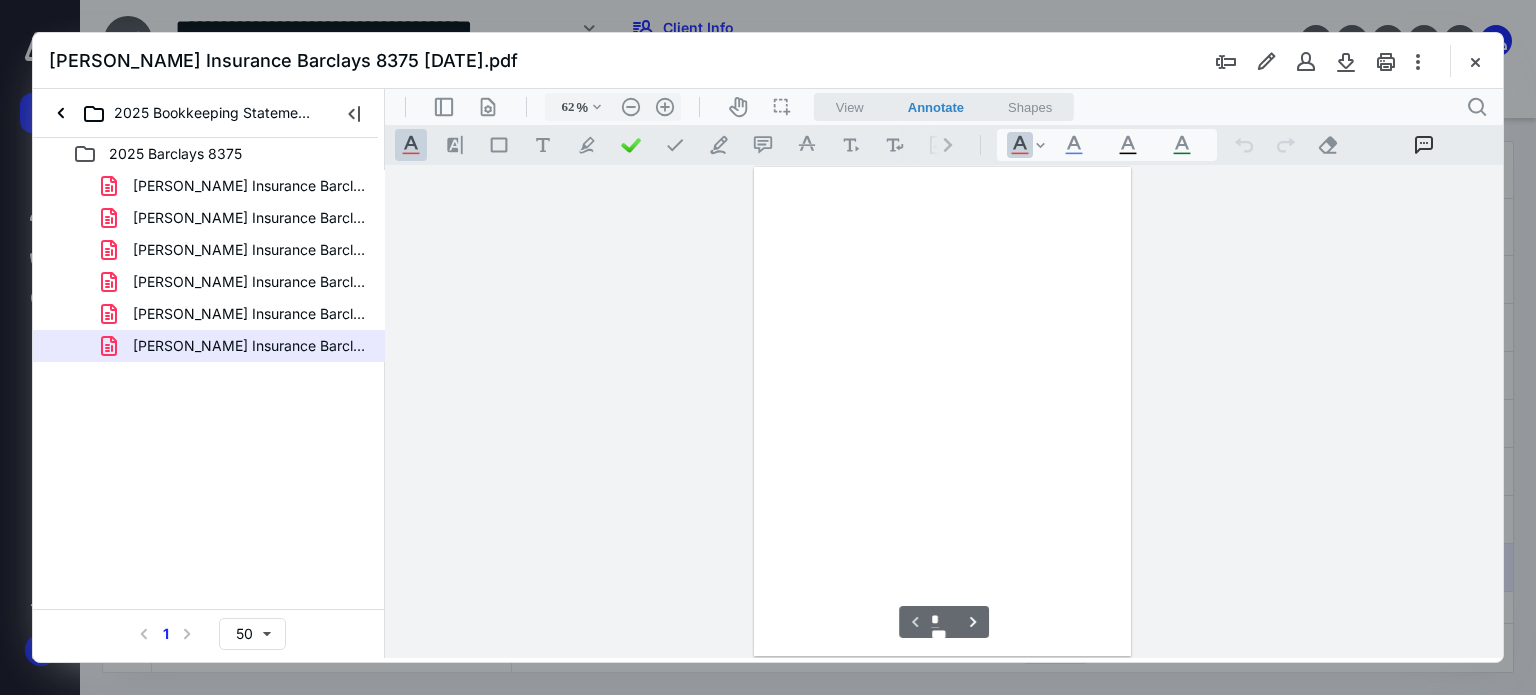 scroll, scrollTop: 78, scrollLeft: 0, axis: vertical 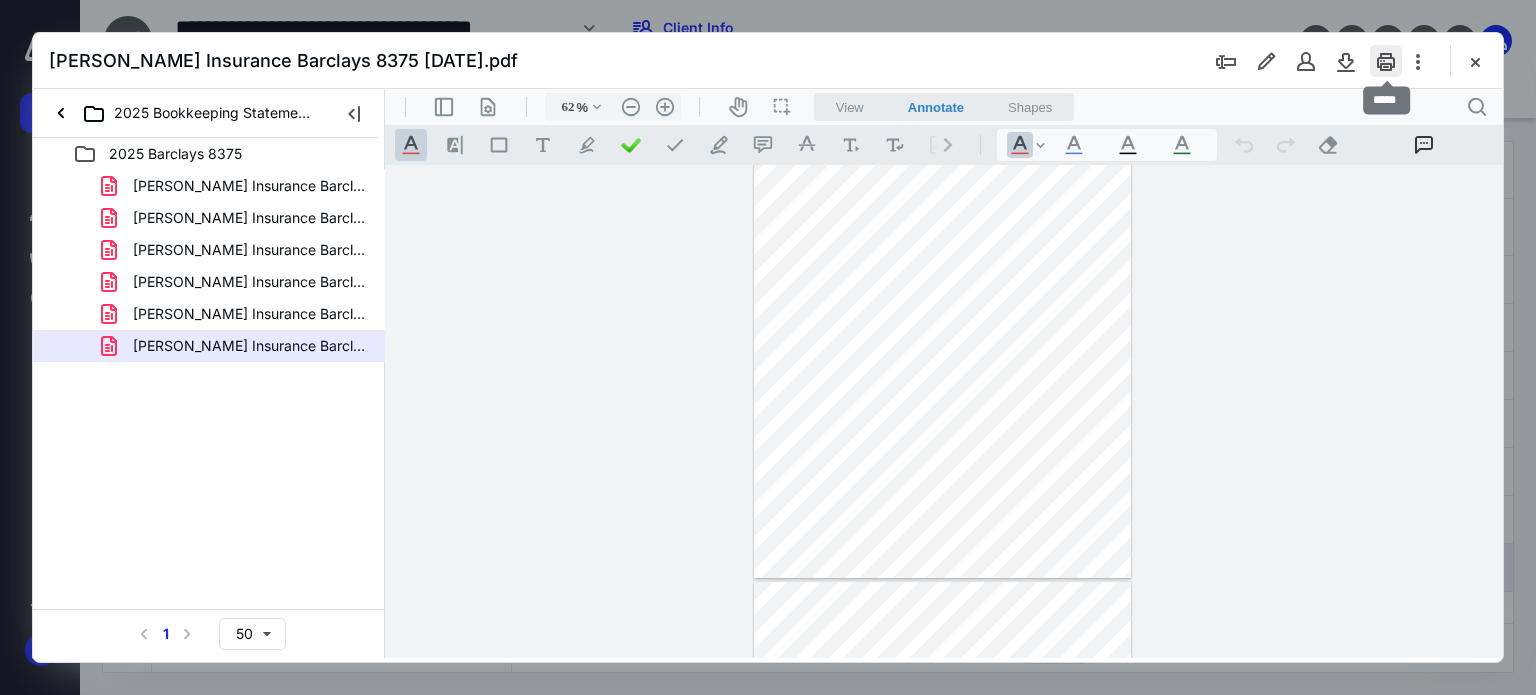 click at bounding box center [1386, 61] 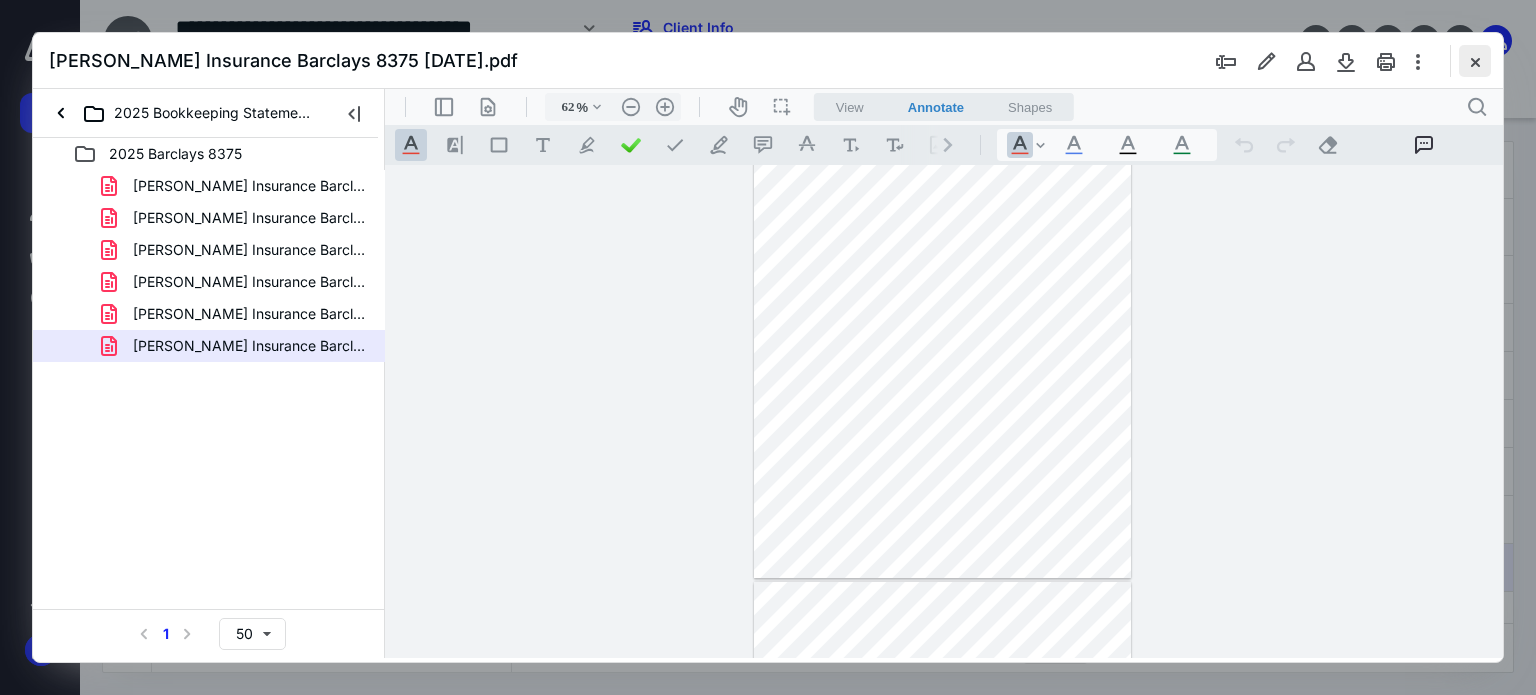 click at bounding box center (1475, 61) 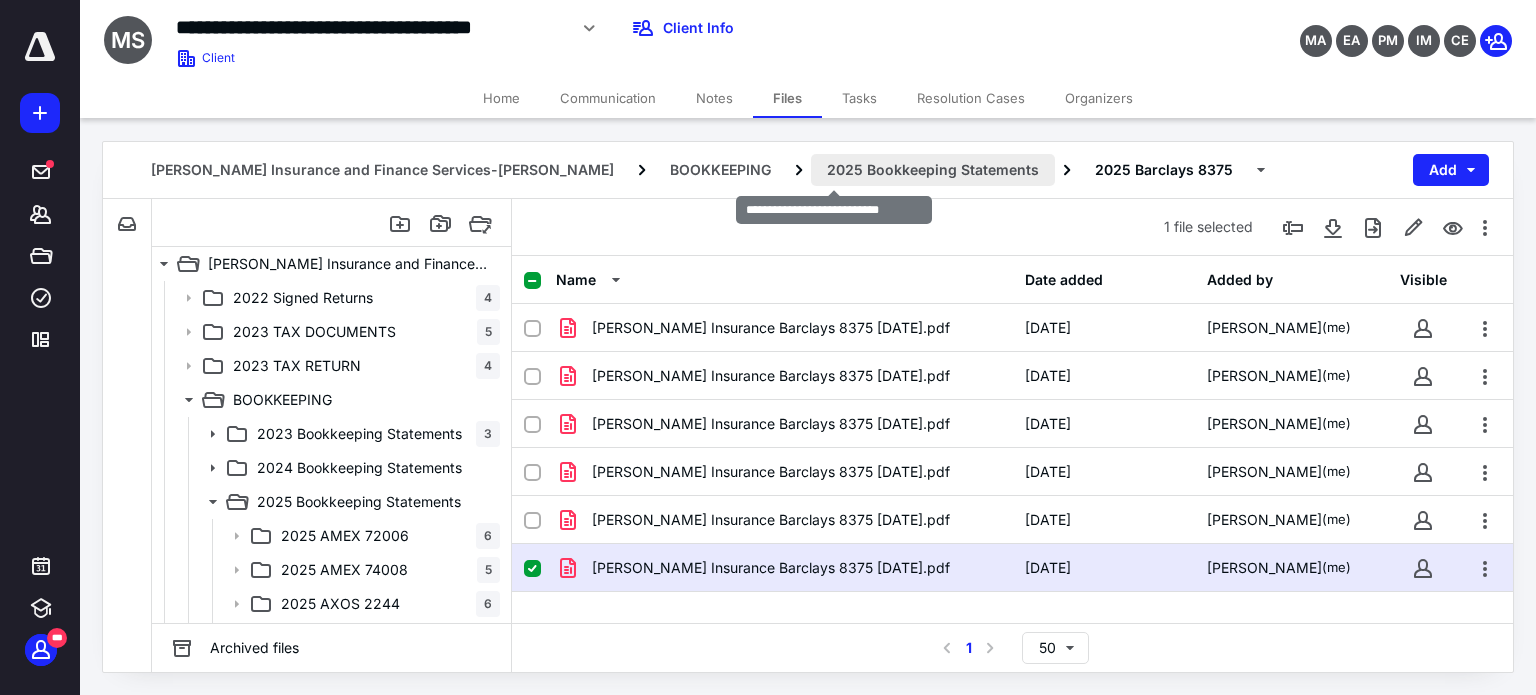 click on "2025 Bookkeeping Statements" at bounding box center [933, 170] 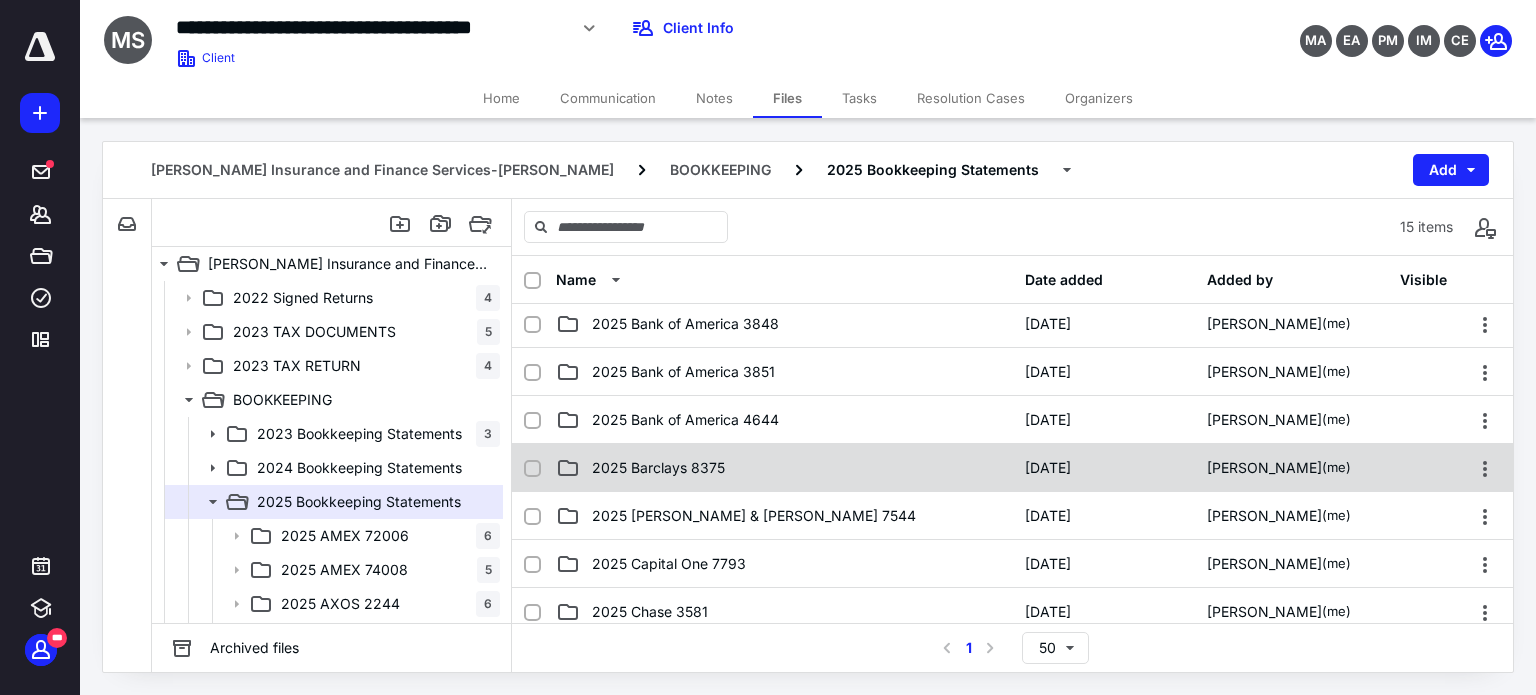 scroll, scrollTop: 200, scrollLeft: 0, axis: vertical 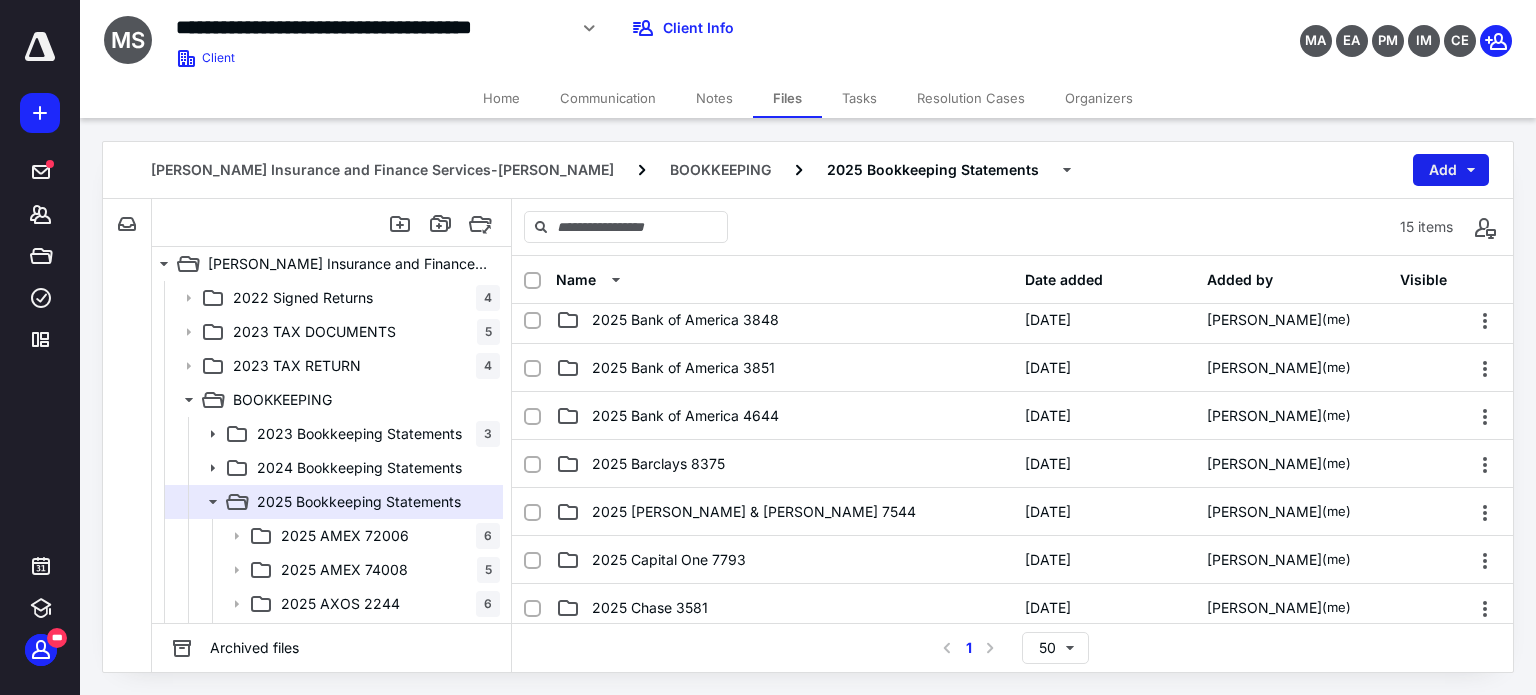 click on "Add" at bounding box center [1451, 170] 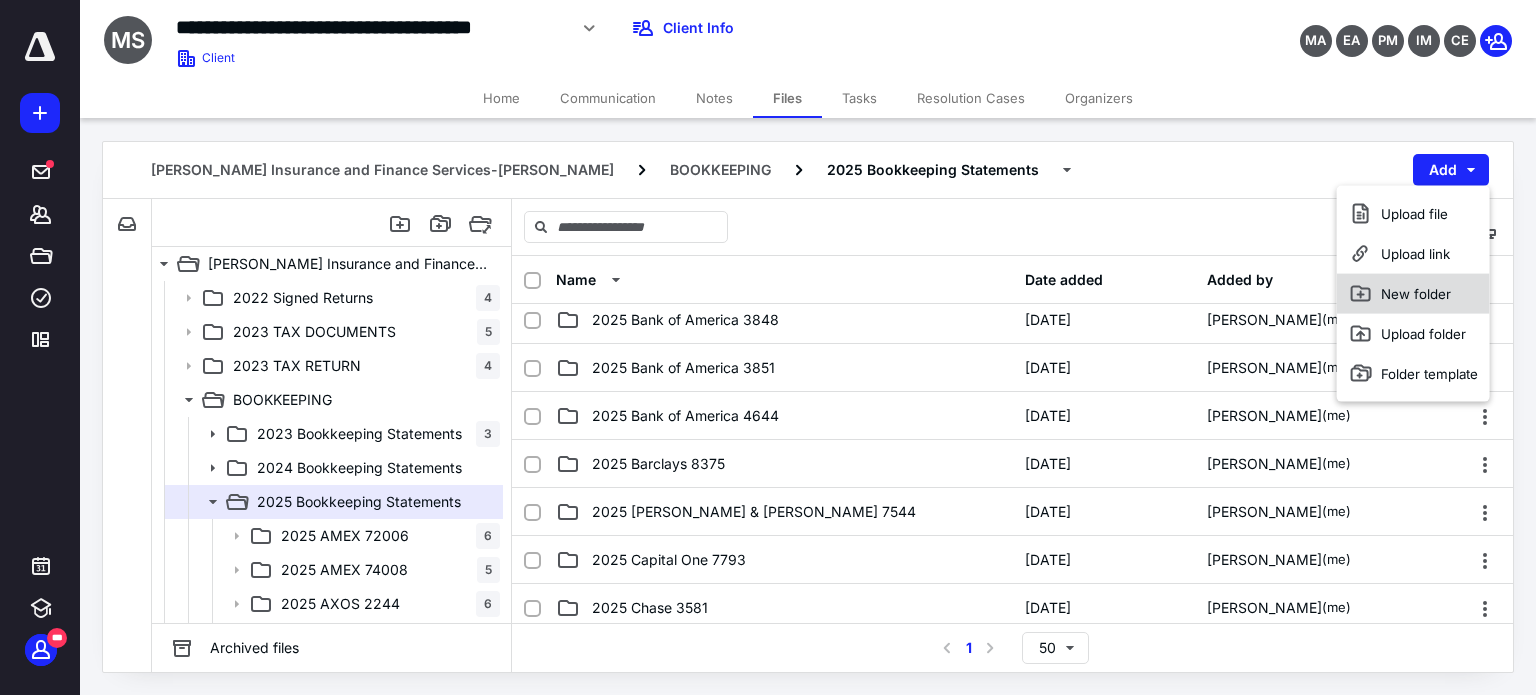 click on "New folder" at bounding box center (1413, 294) 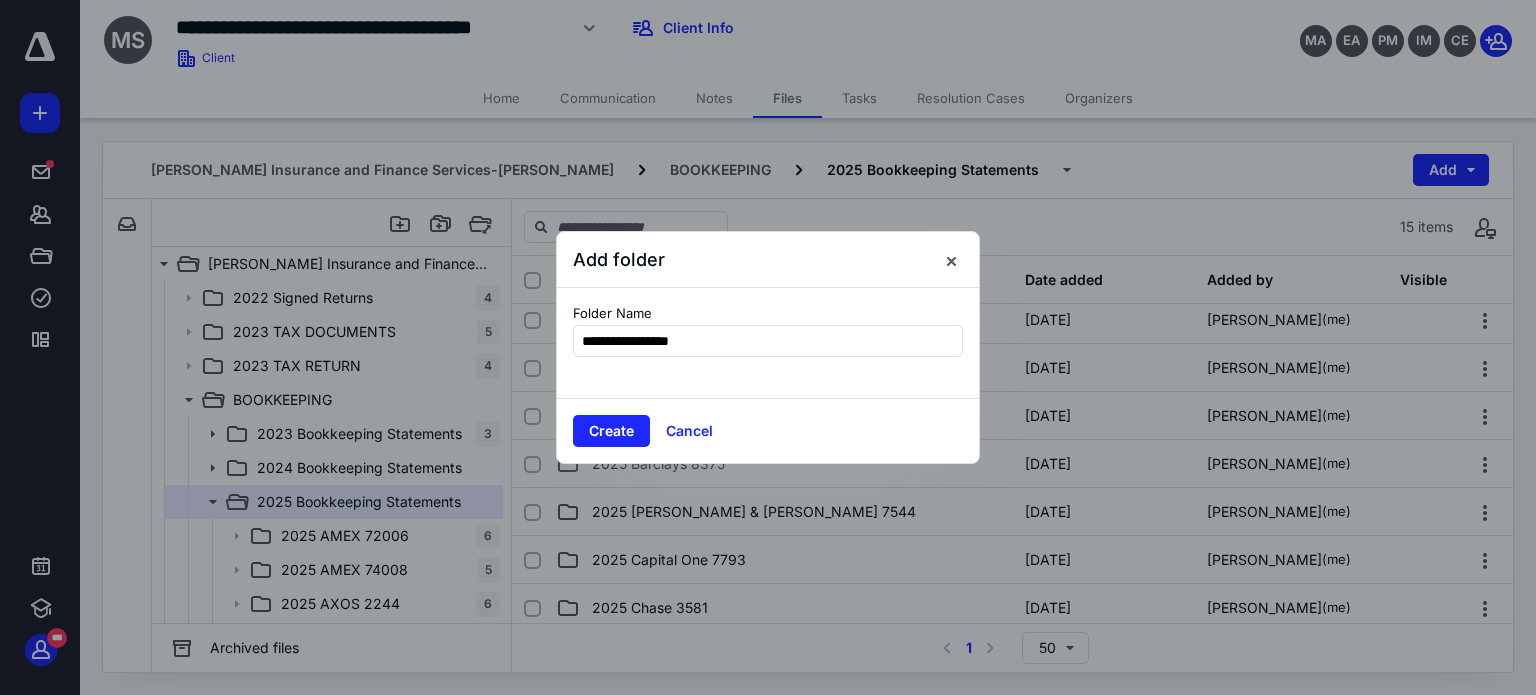 type on "**********" 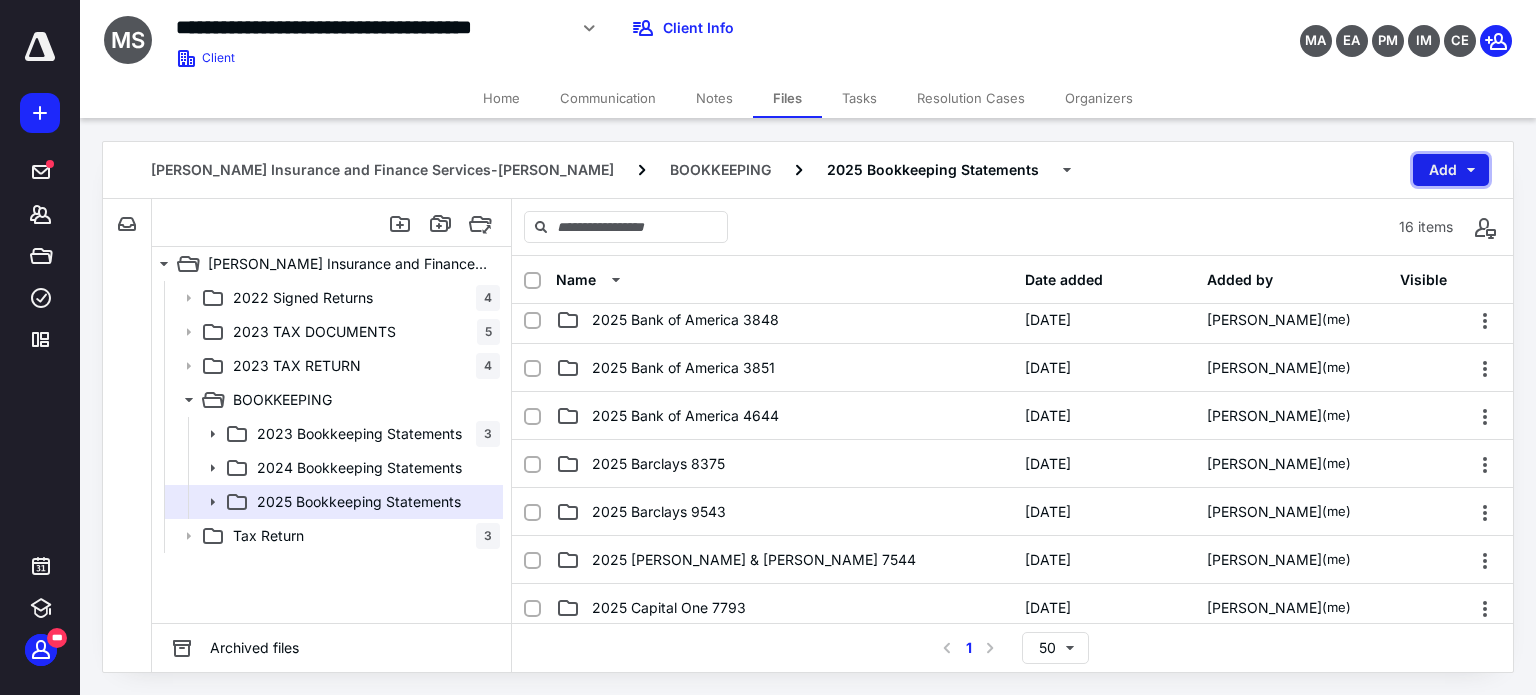 click on "Add" at bounding box center [1451, 170] 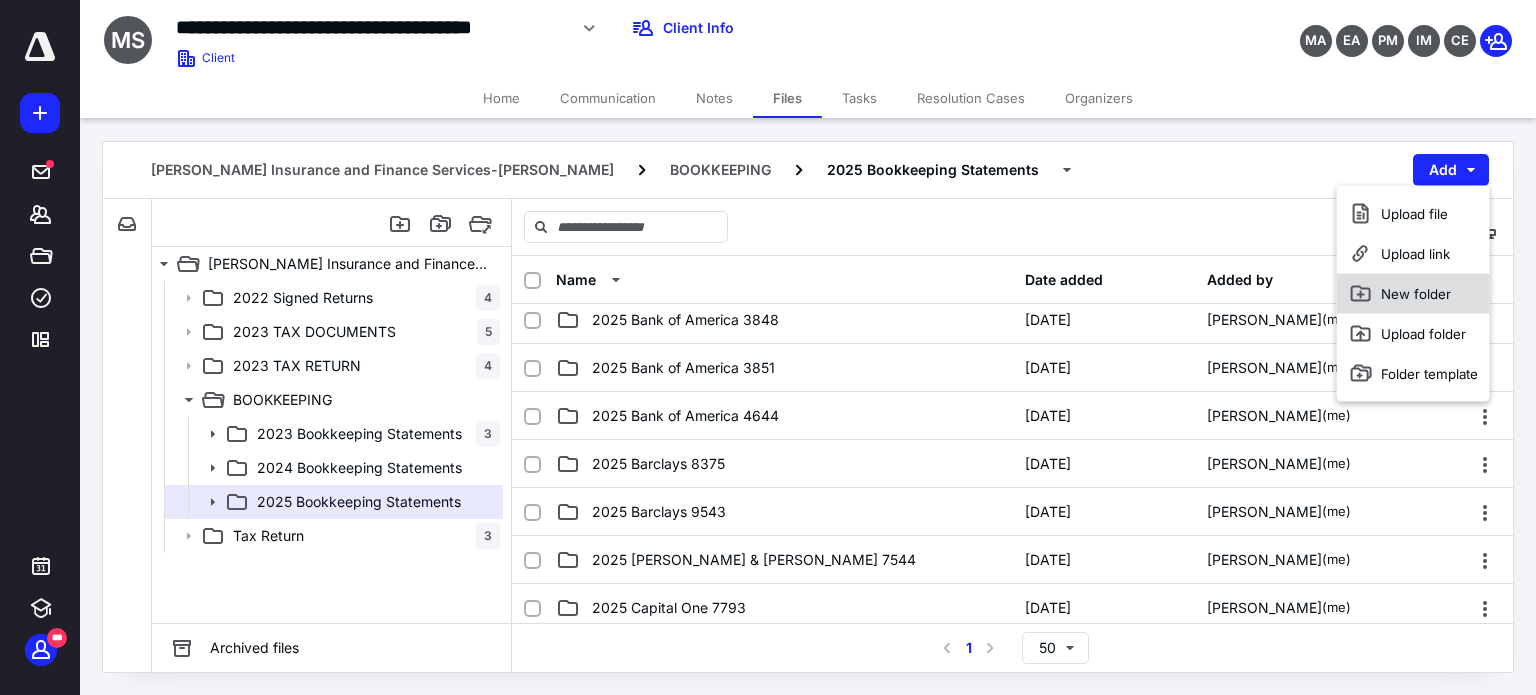 click on "New folder" at bounding box center (1413, 294) 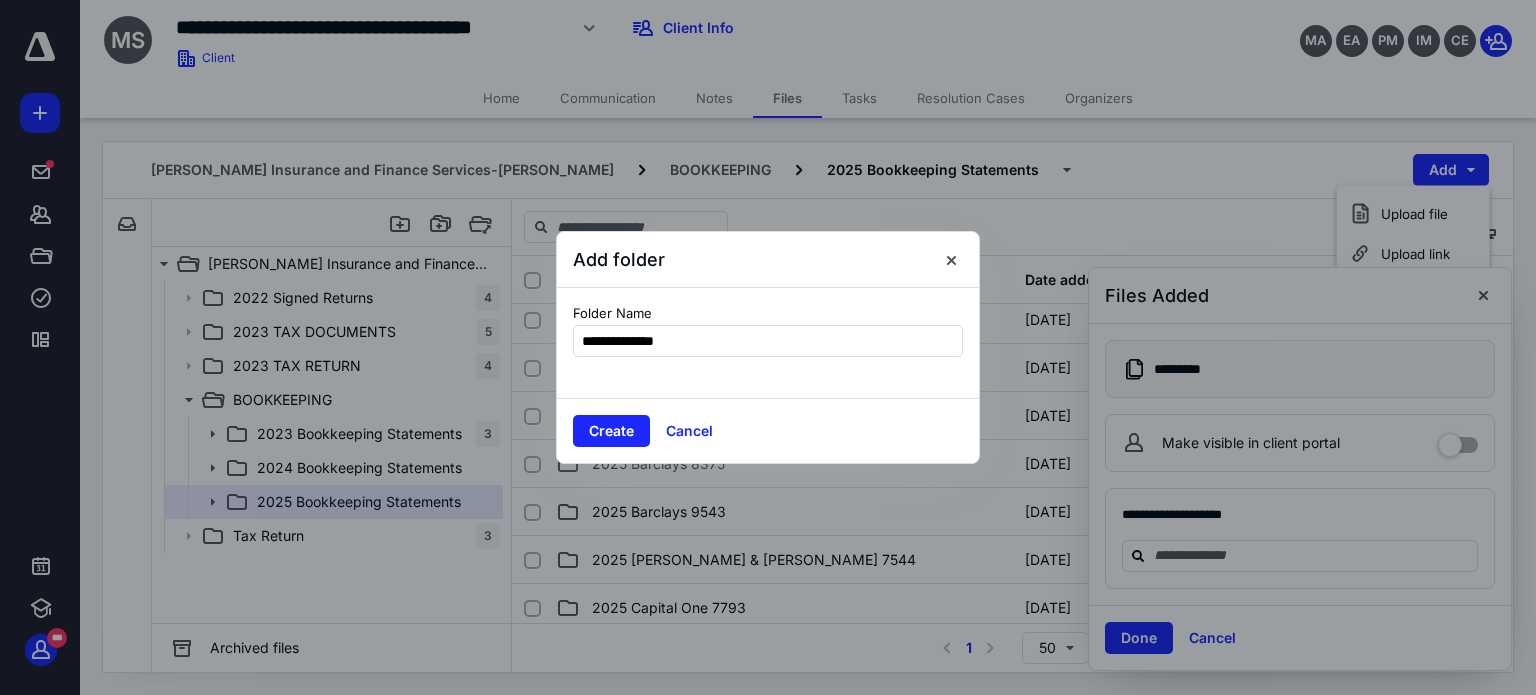 type on "**********" 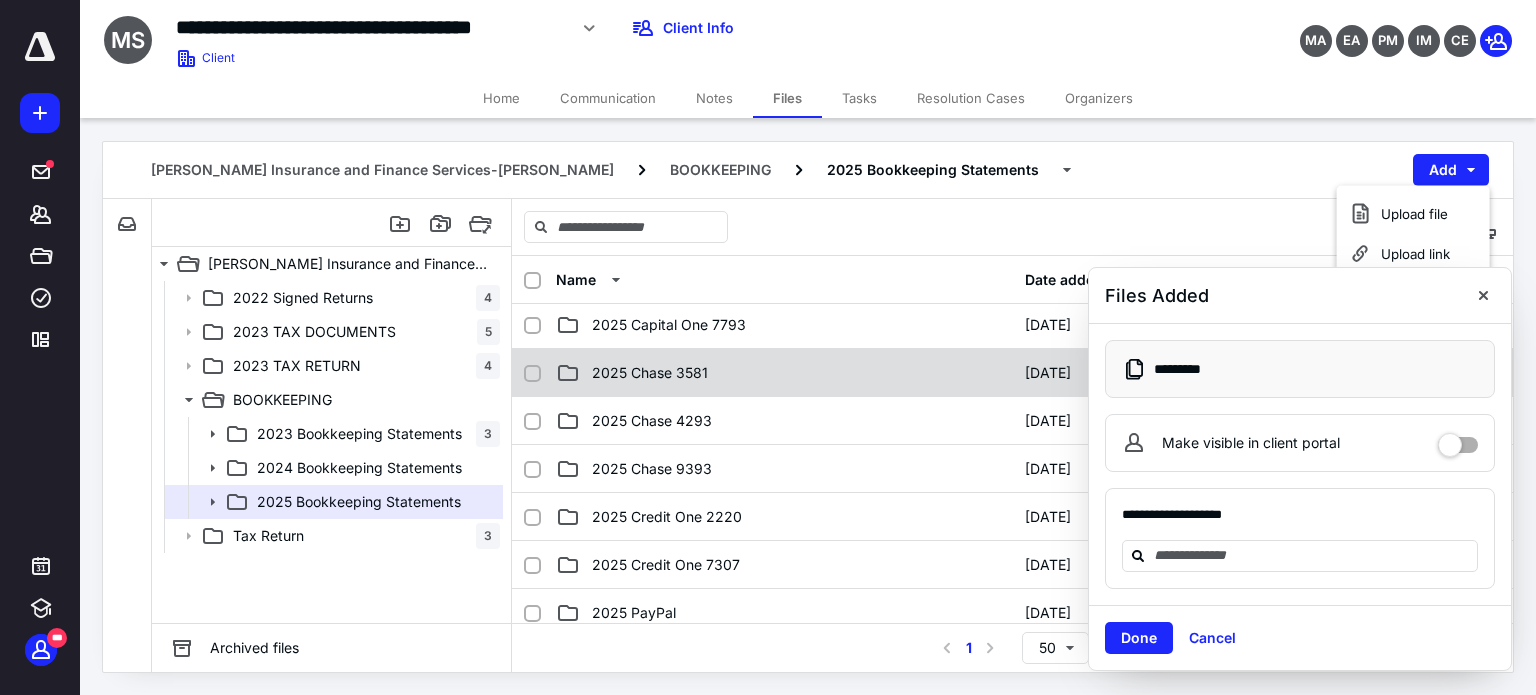 scroll, scrollTop: 518, scrollLeft: 0, axis: vertical 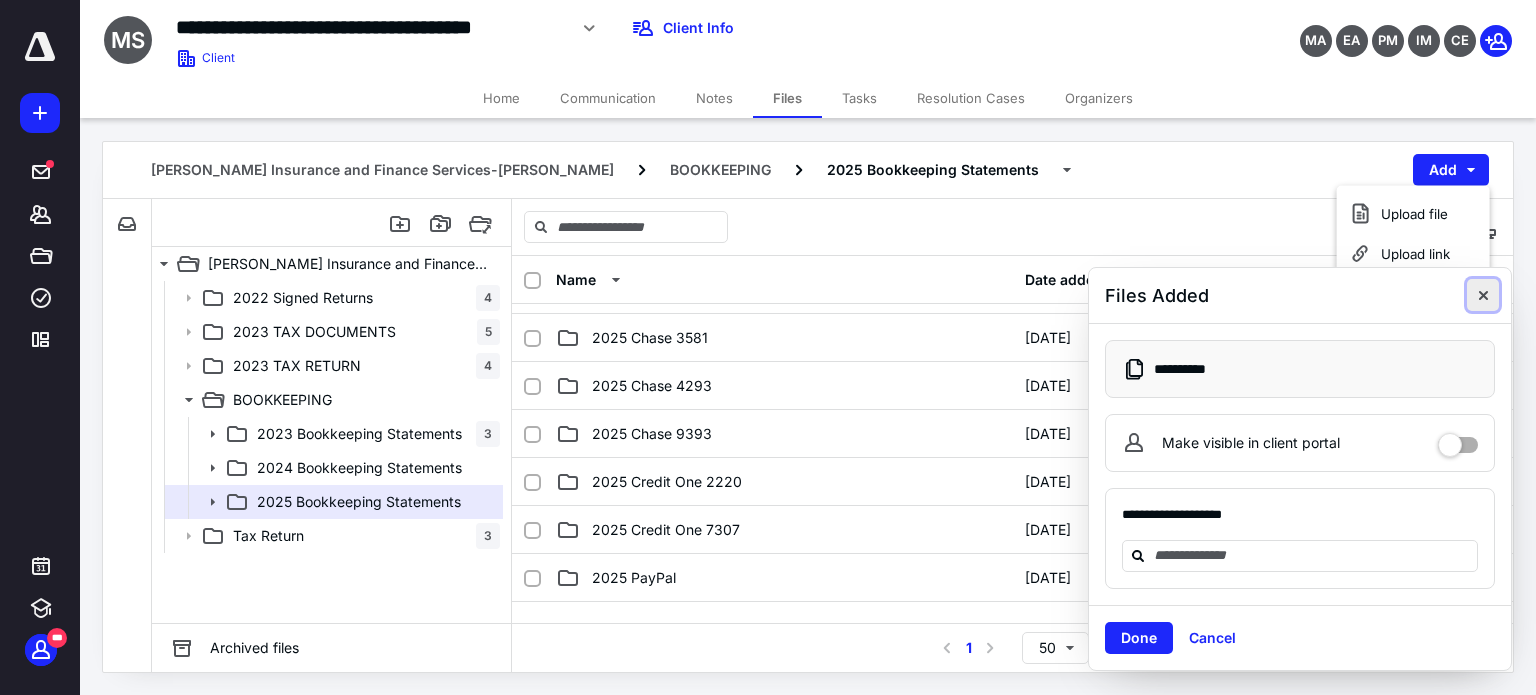 click at bounding box center (1483, 295) 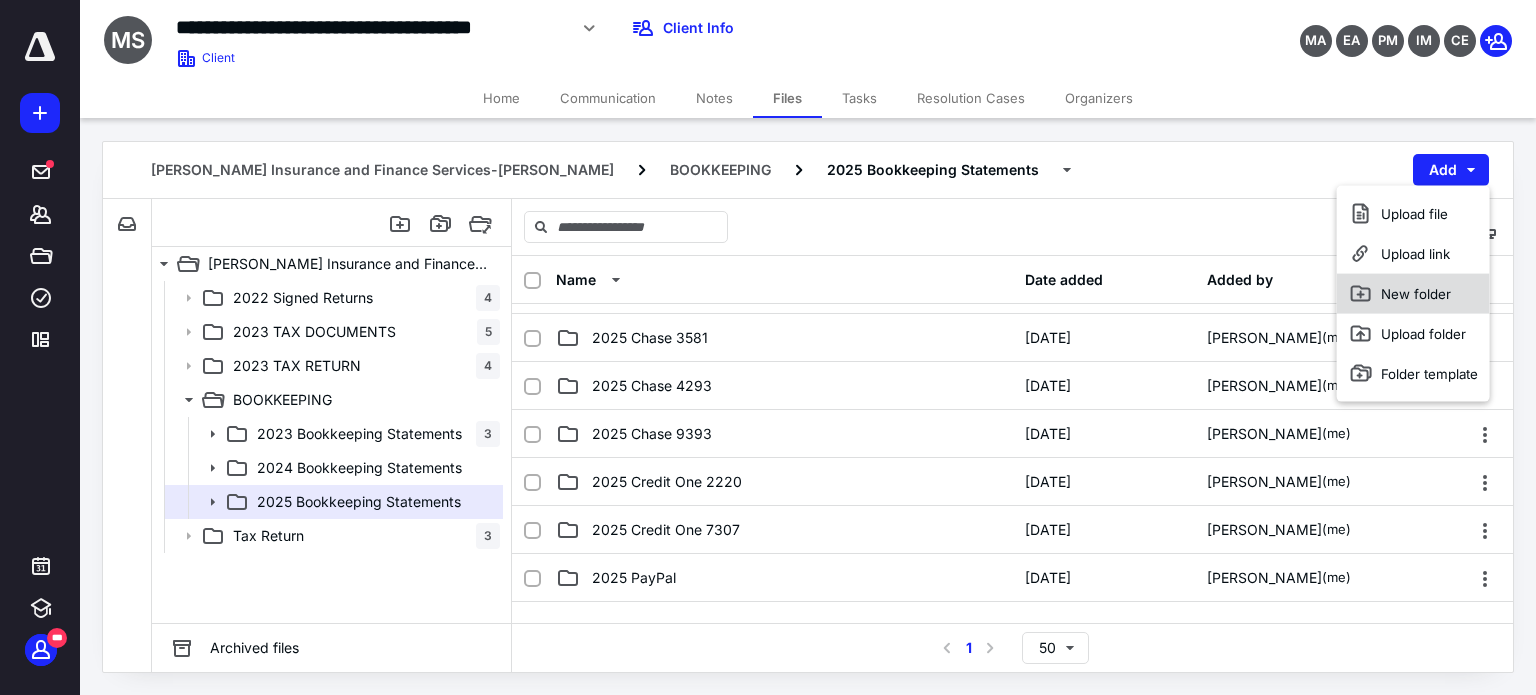 click on "New folder" at bounding box center [1413, 294] 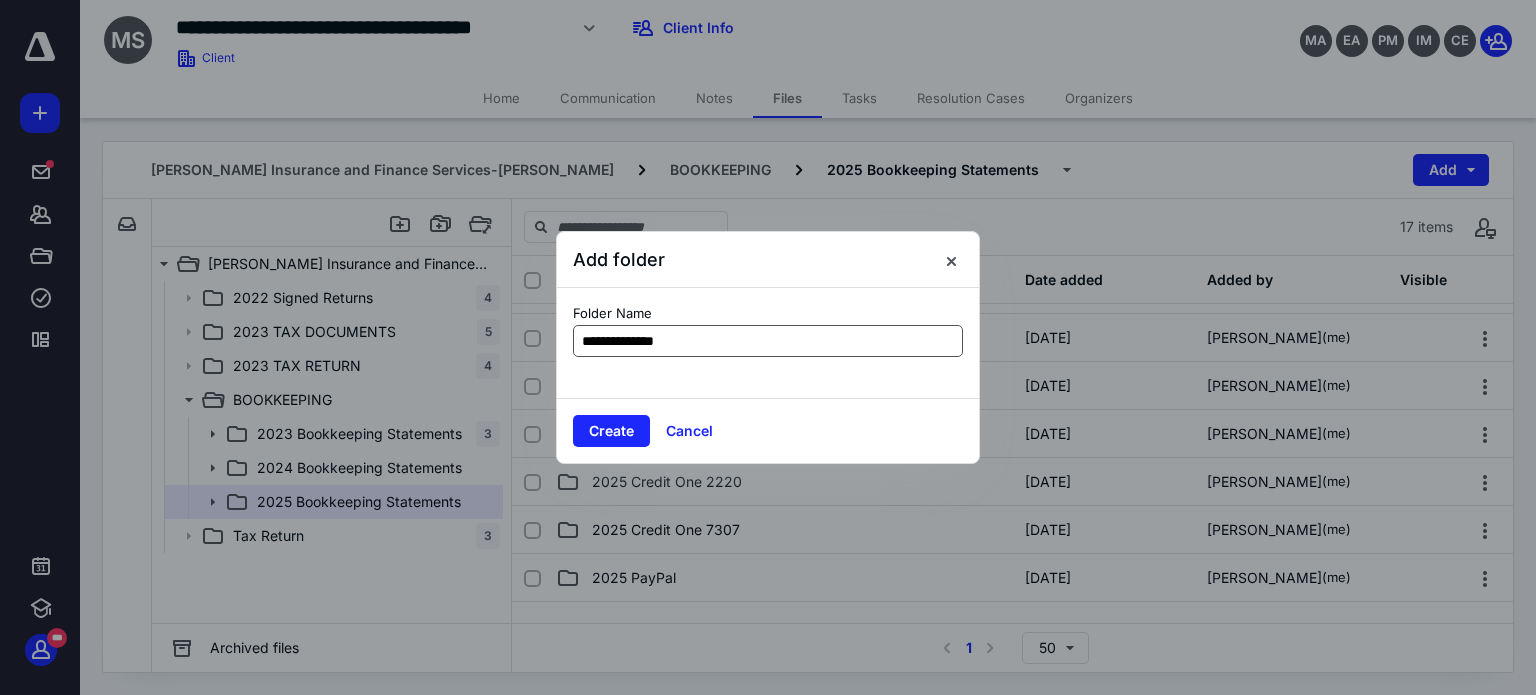 type on "**********" 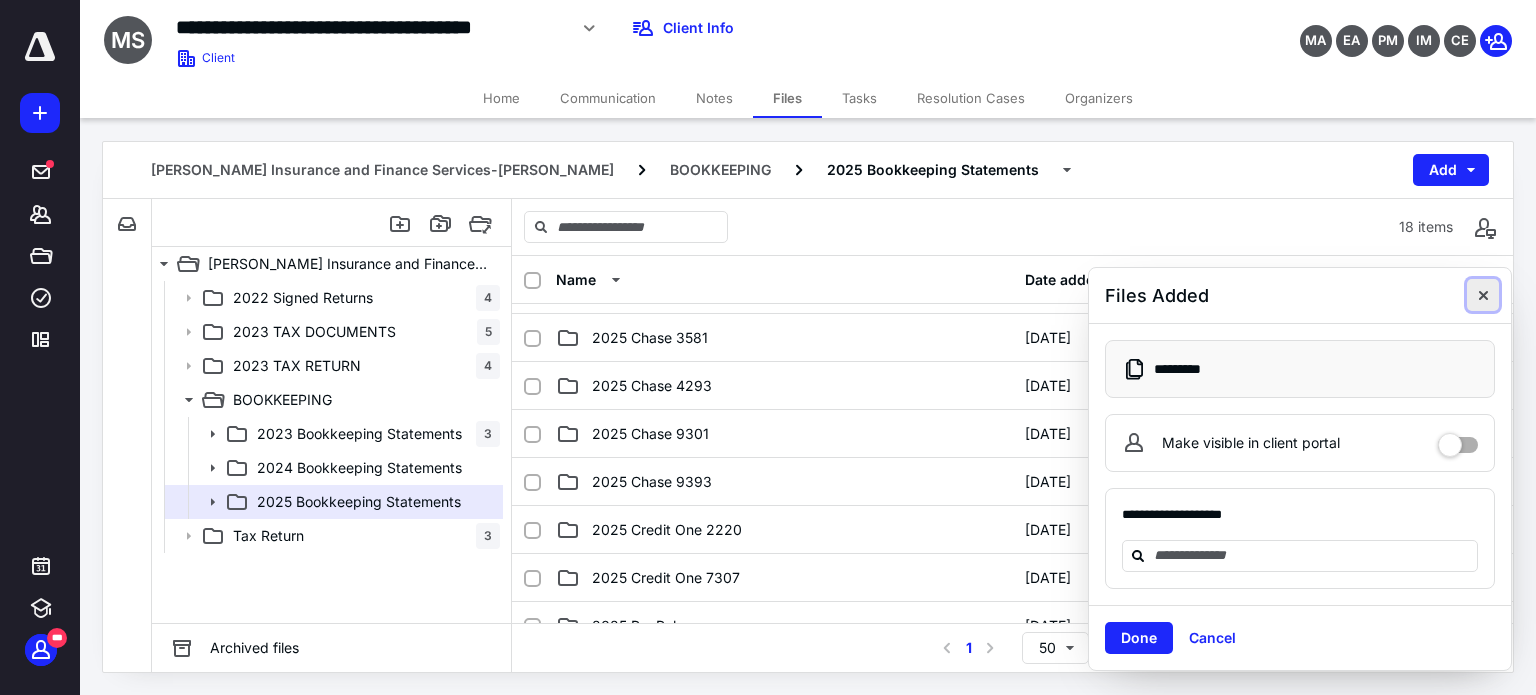 click at bounding box center (1483, 295) 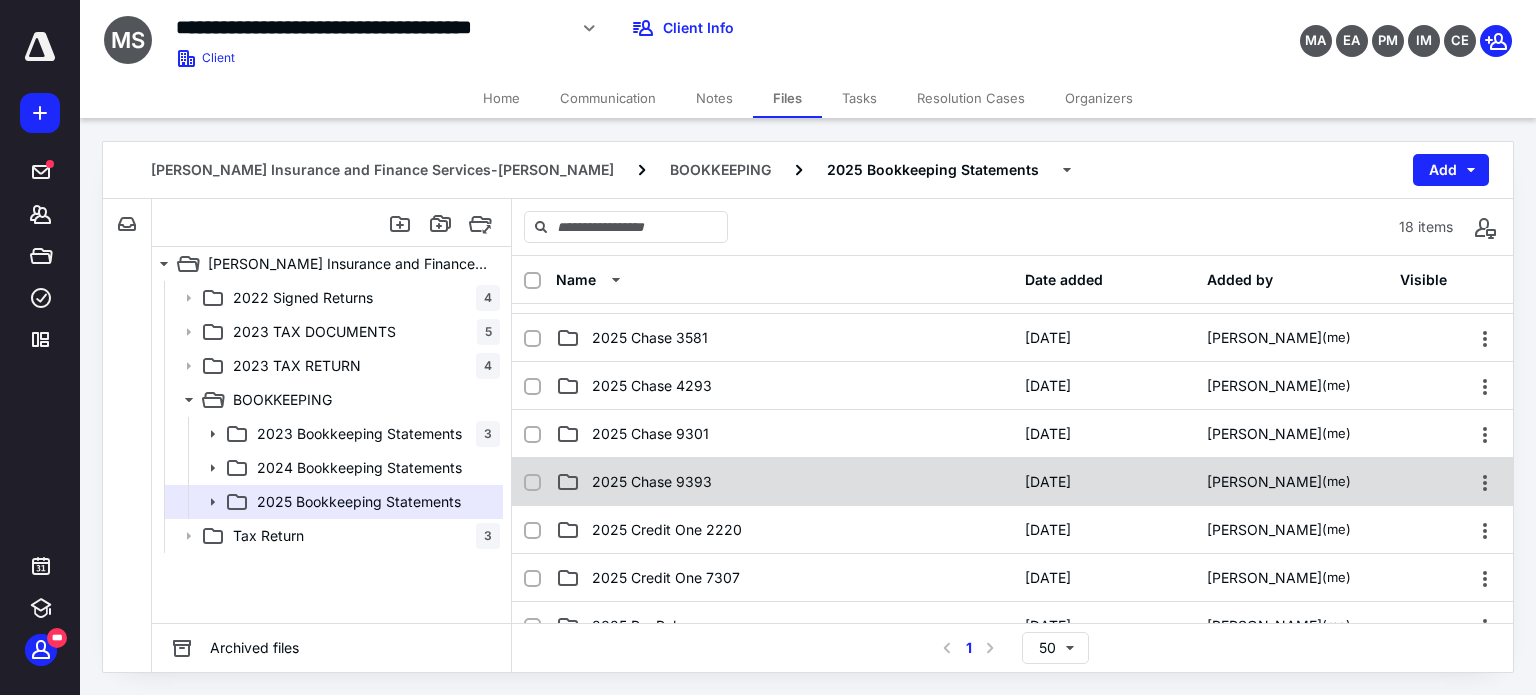 click on "2025 Chase 9393" at bounding box center [784, 482] 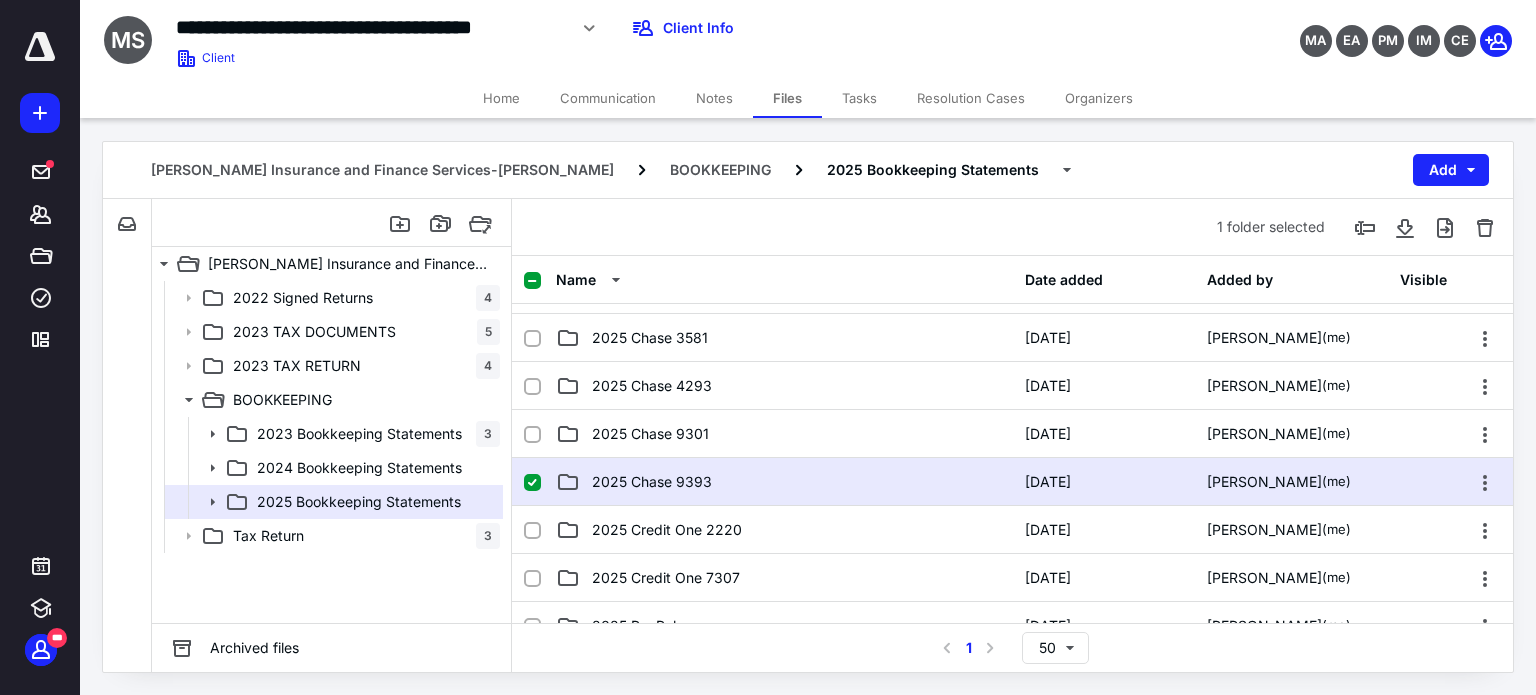 click on "2025 Chase 9393" at bounding box center (784, 482) 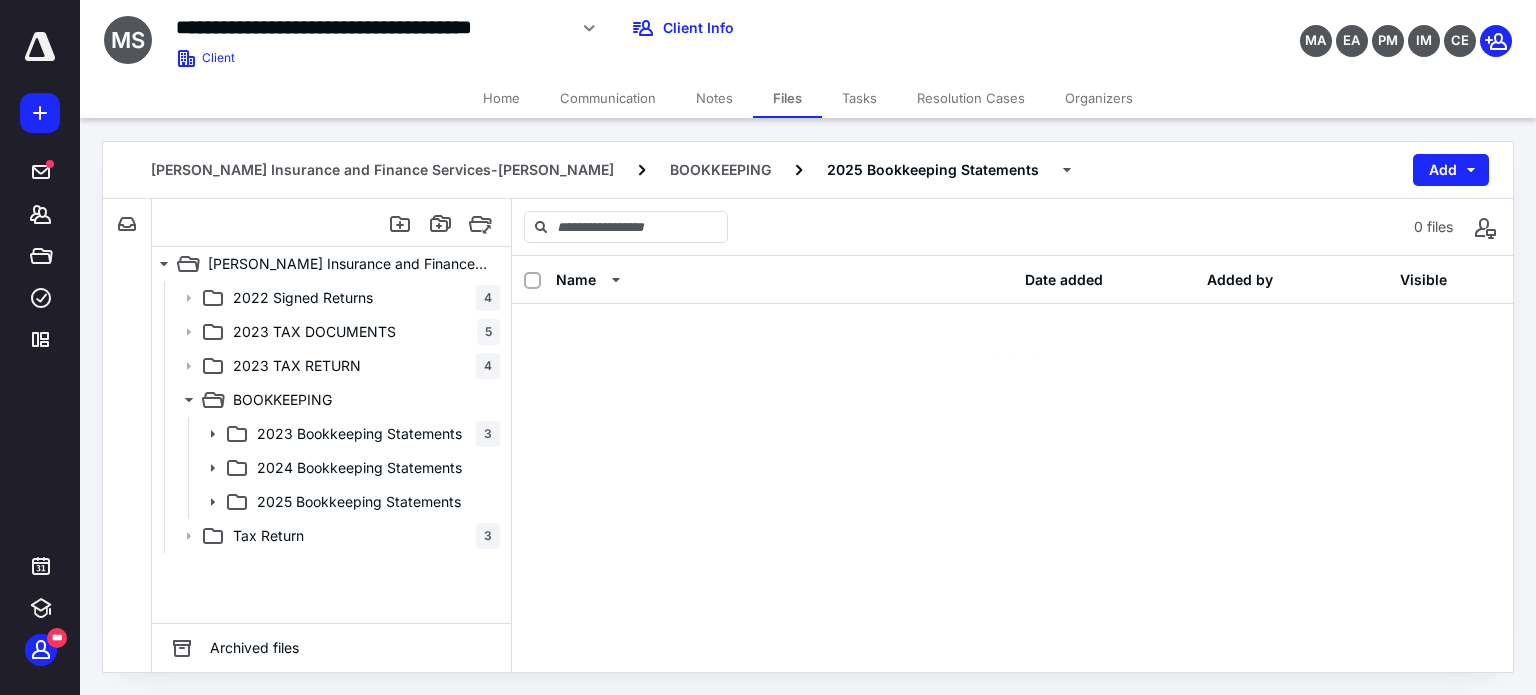 scroll, scrollTop: 0, scrollLeft: 0, axis: both 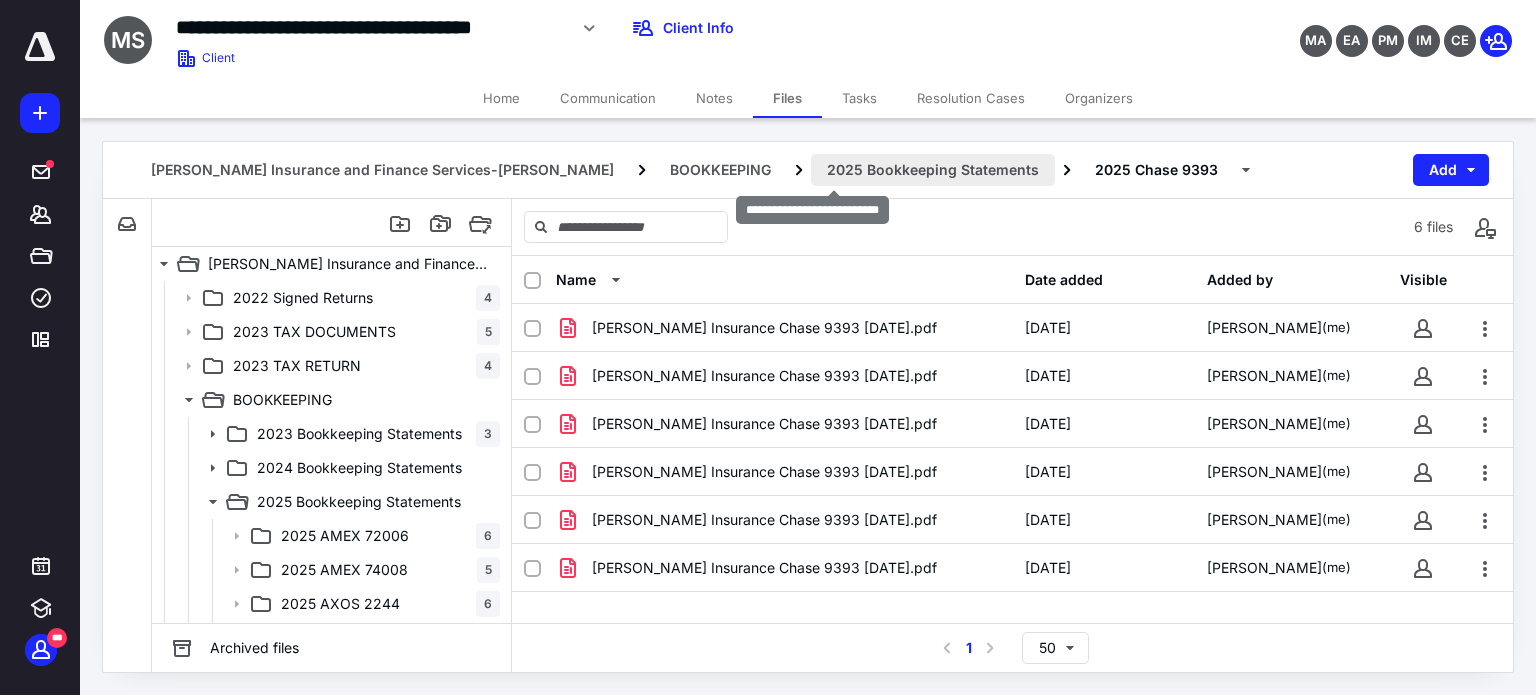 click on "2025 Bookkeeping Statements" at bounding box center (933, 170) 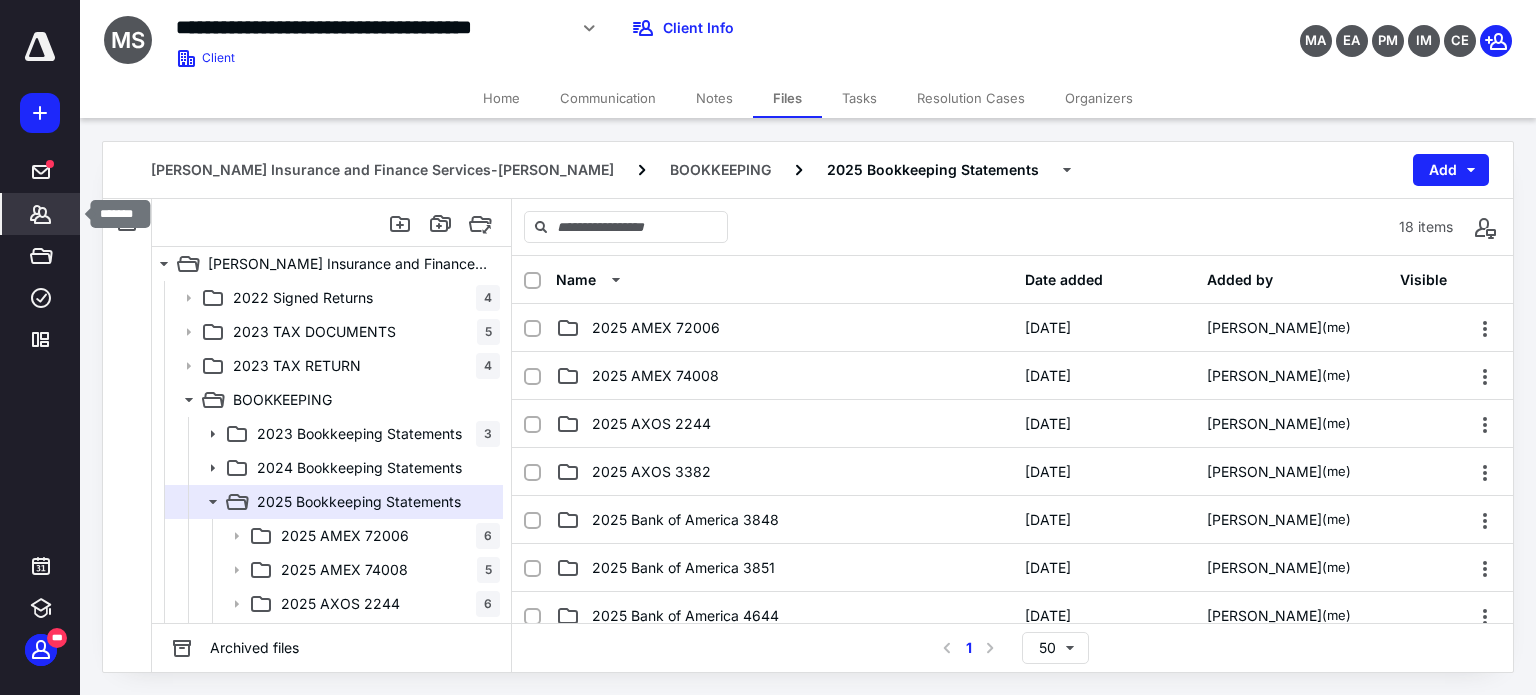 click on "*******" at bounding box center (41, 214) 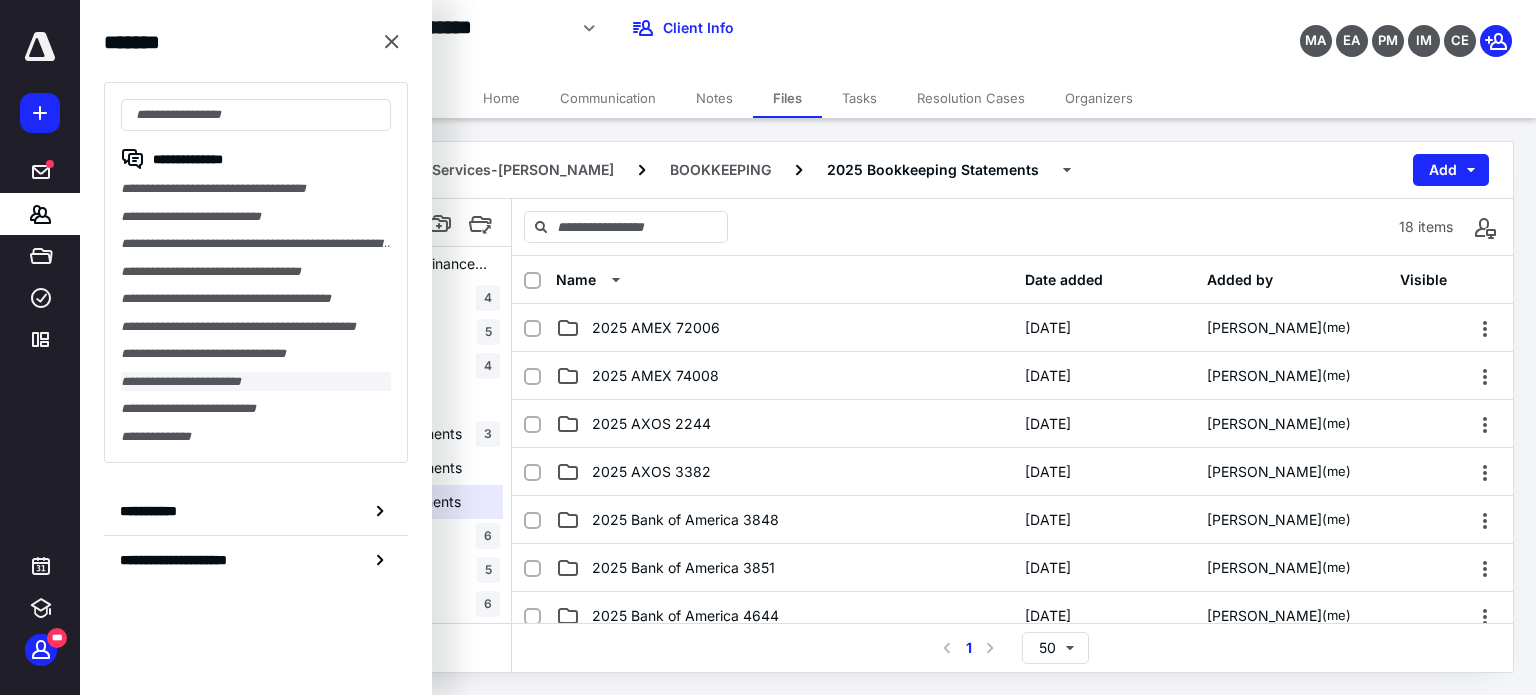 click on "**********" at bounding box center [256, 382] 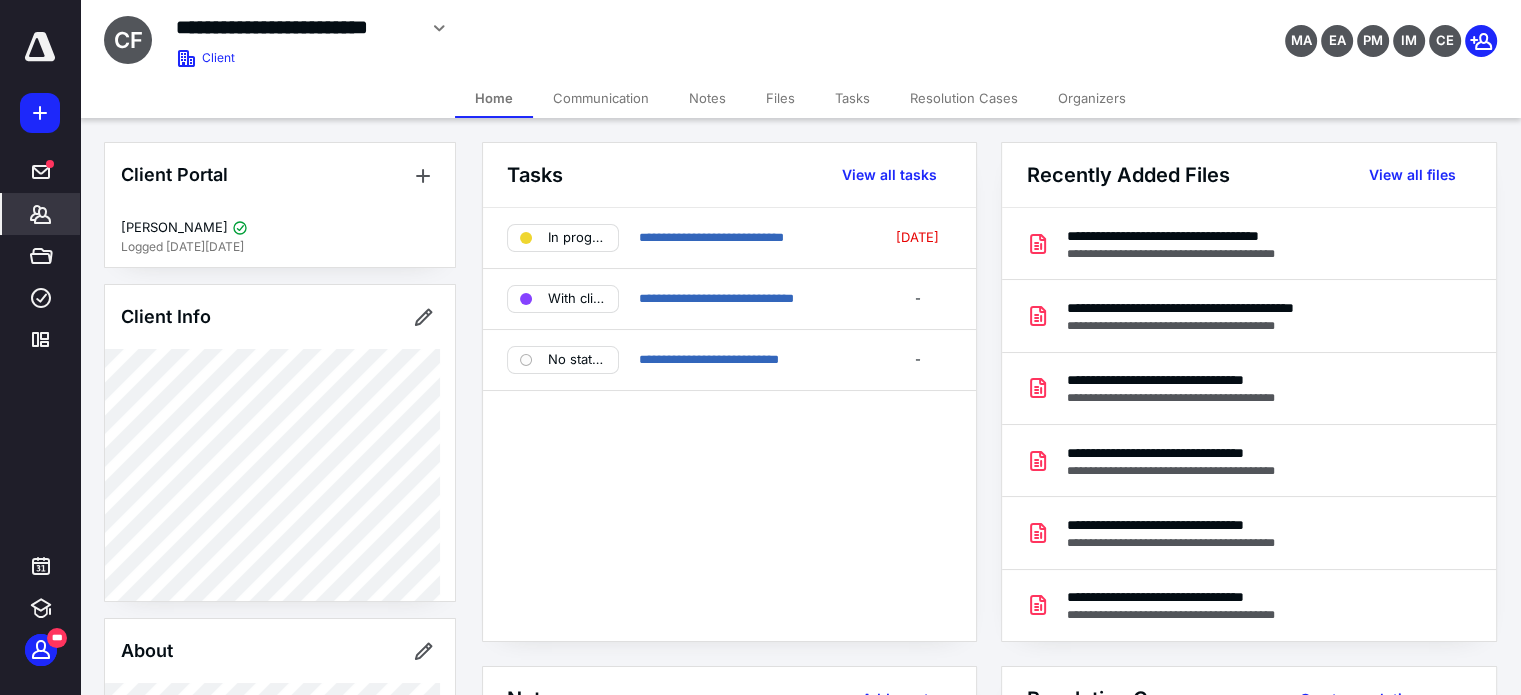 click on "Files" at bounding box center [780, 98] 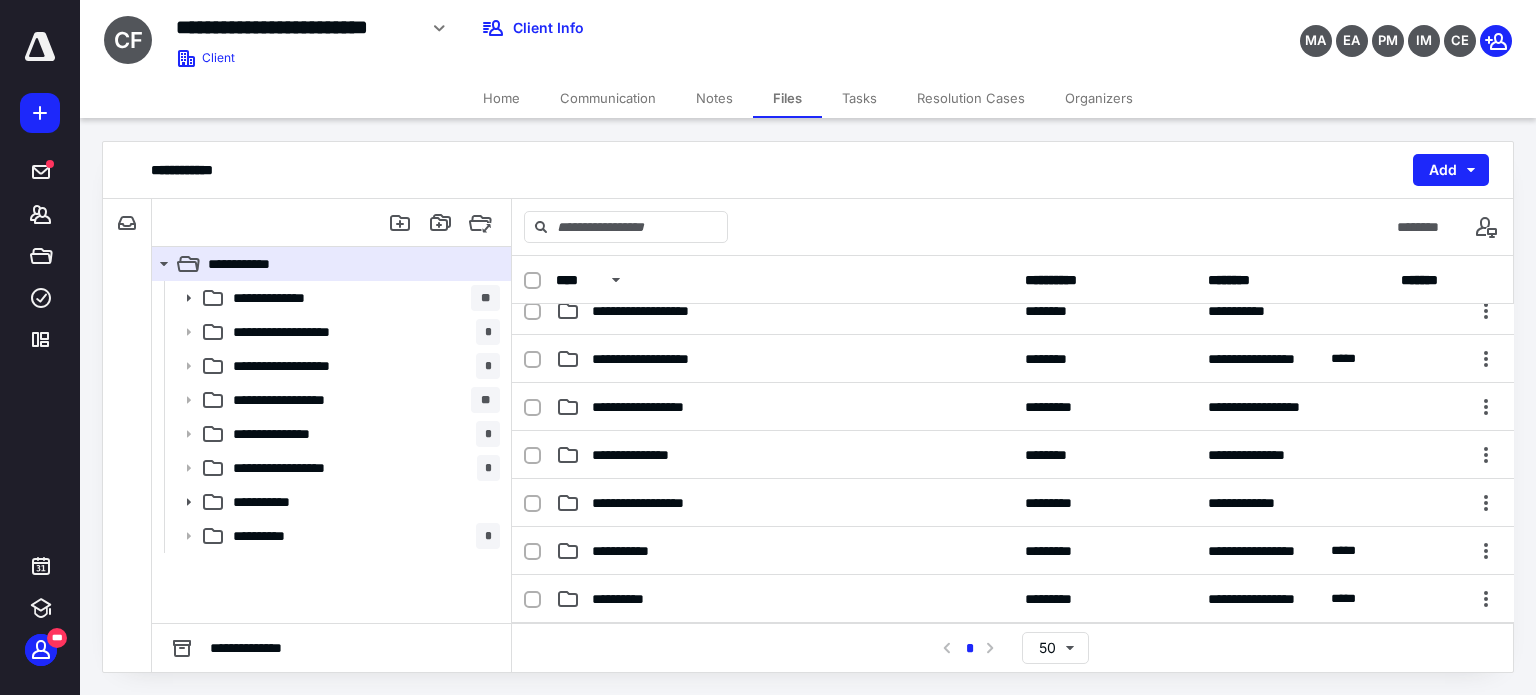 scroll, scrollTop: 100, scrollLeft: 0, axis: vertical 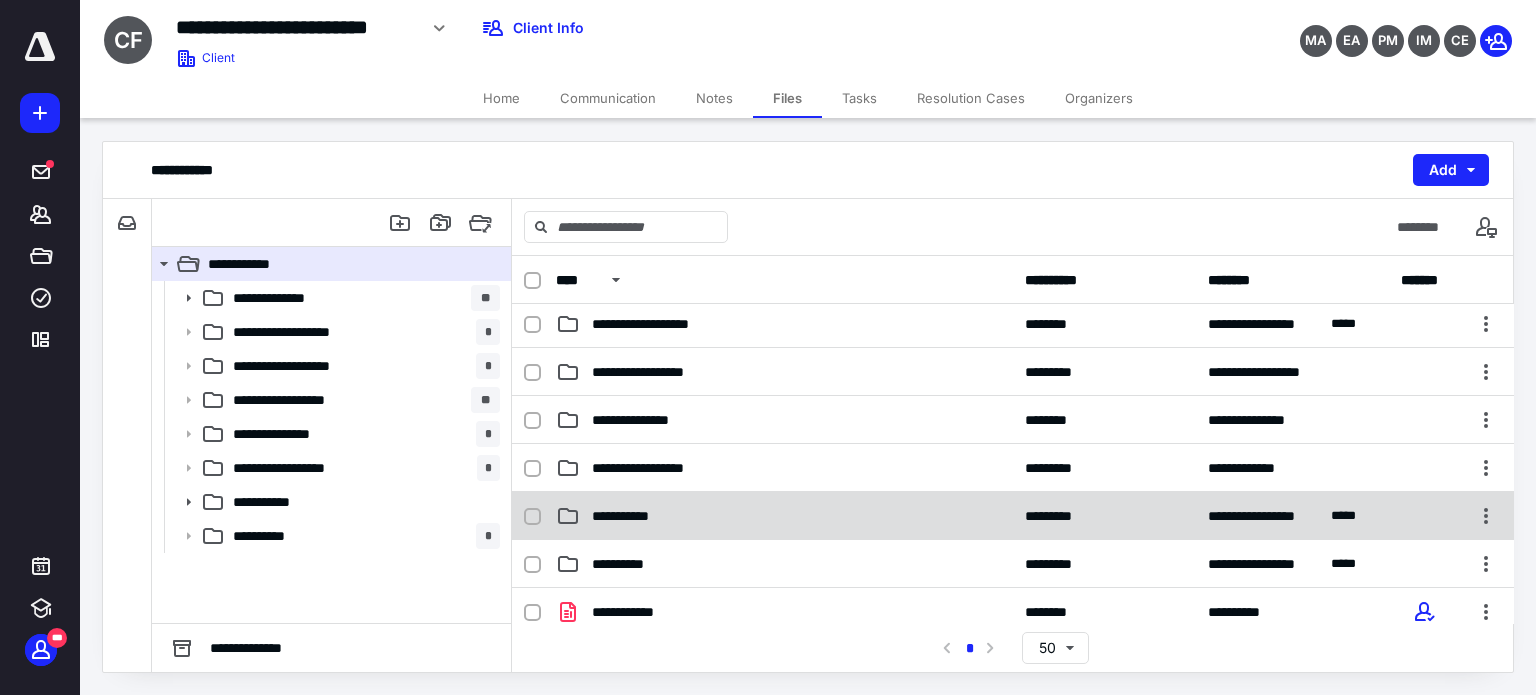 click on "**********" at bounding box center (642, 516) 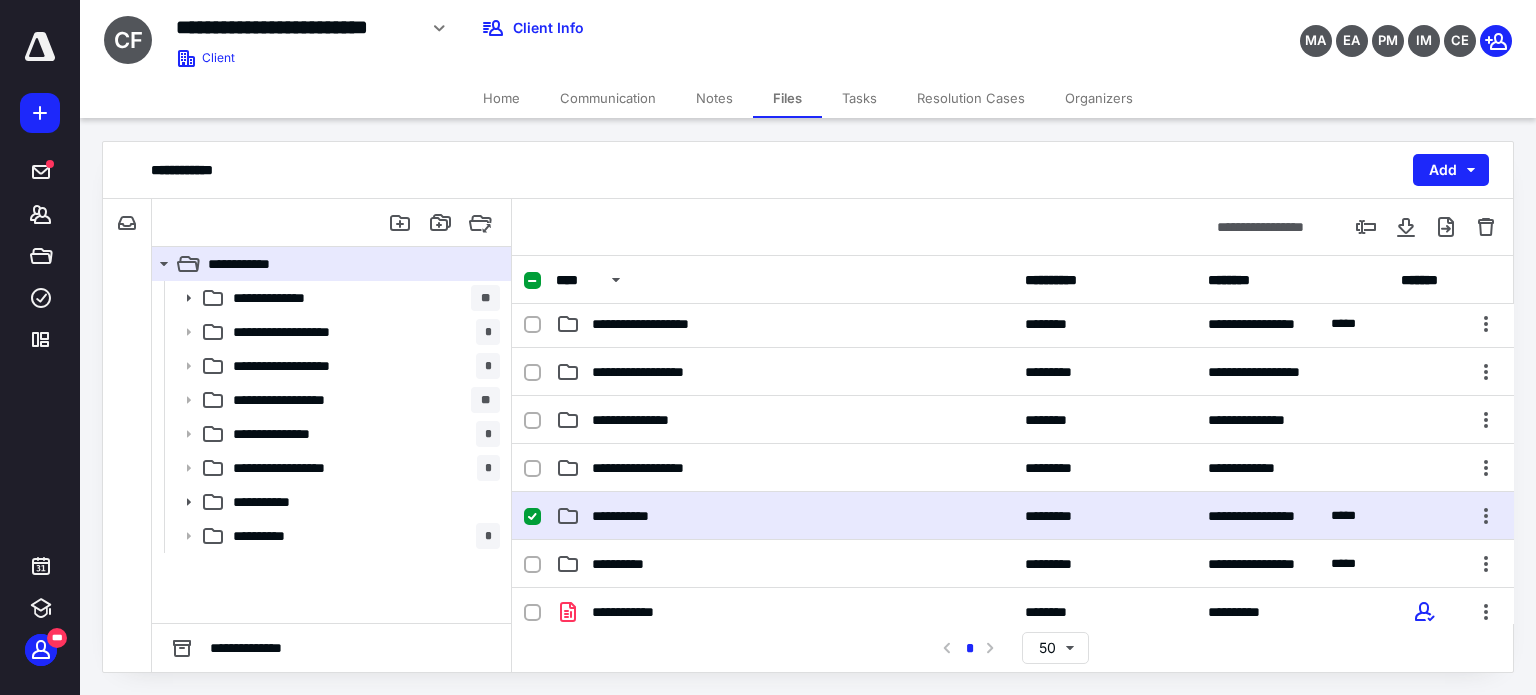 click on "**********" at bounding box center (642, 516) 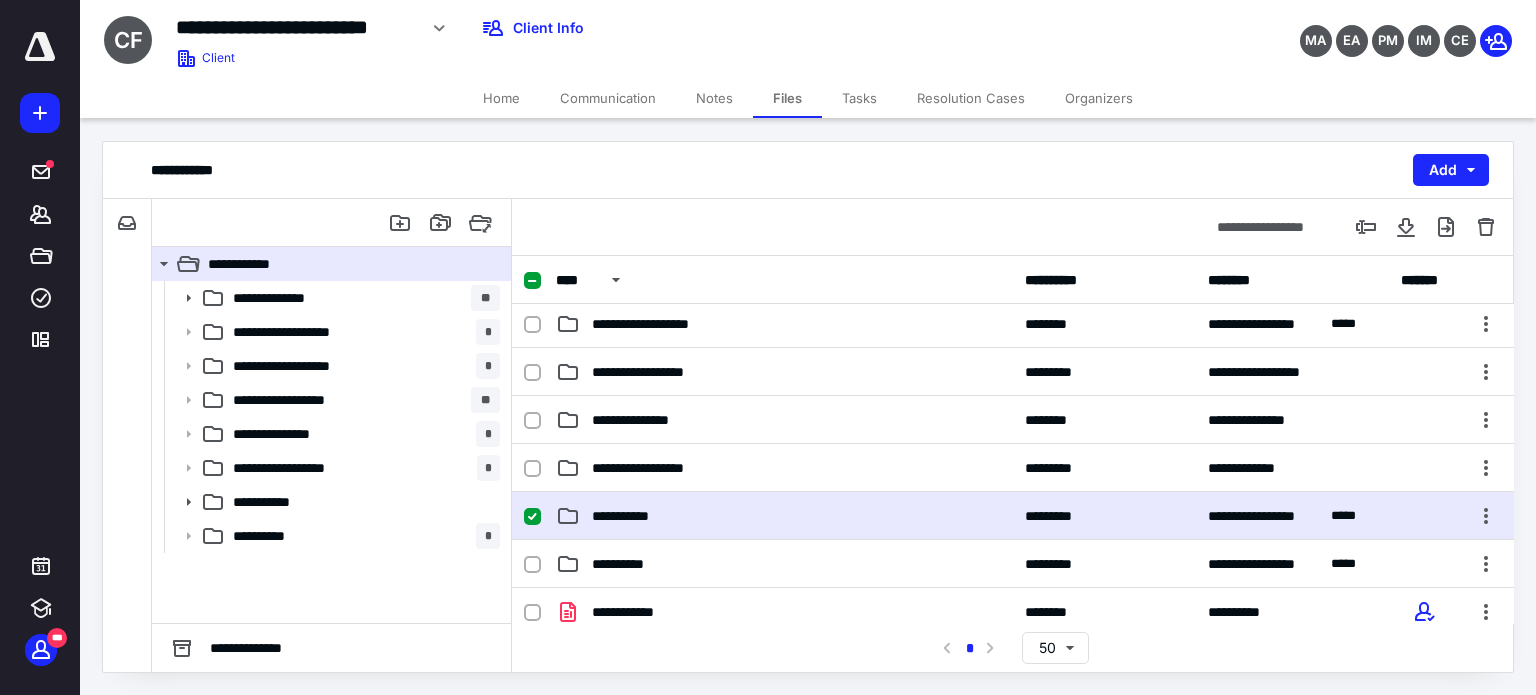 scroll, scrollTop: 0, scrollLeft: 0, axis: both 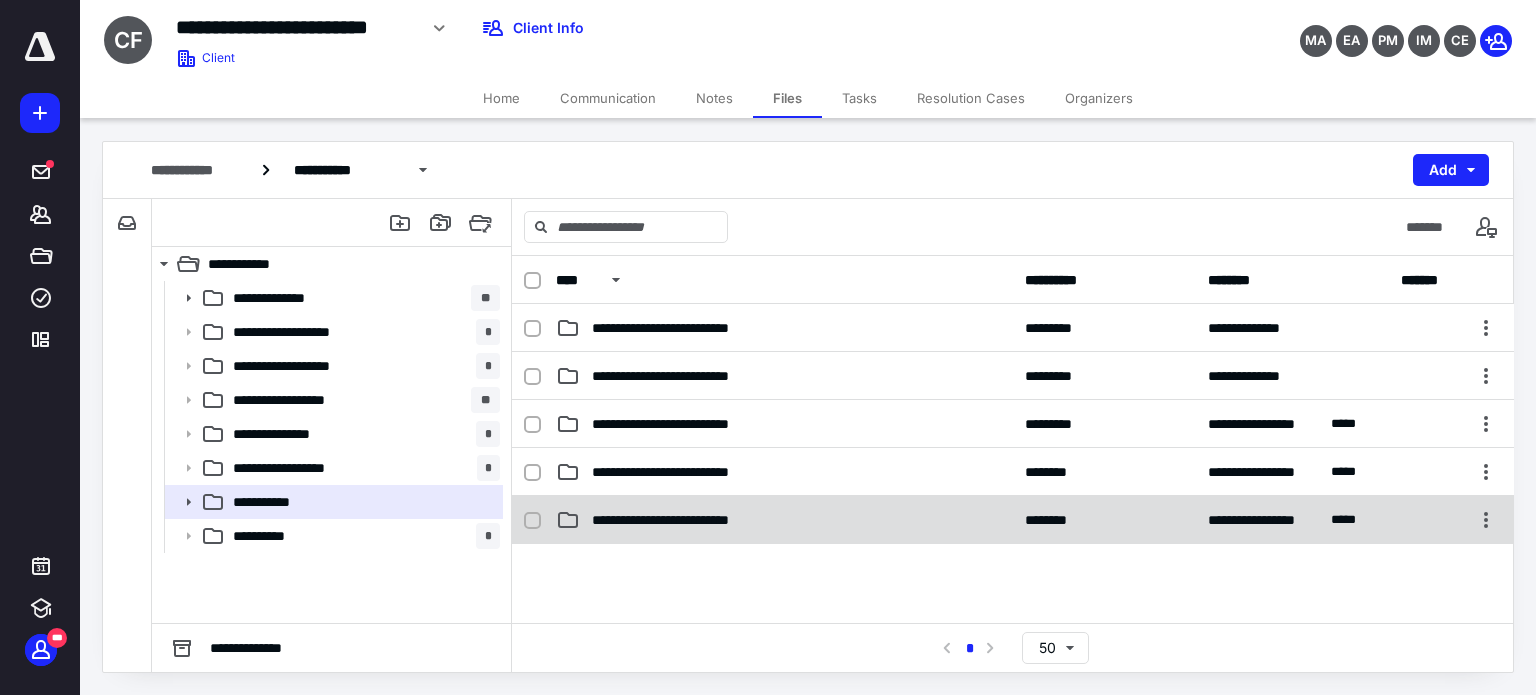 click on "**********" at bounding box center [693, 520] 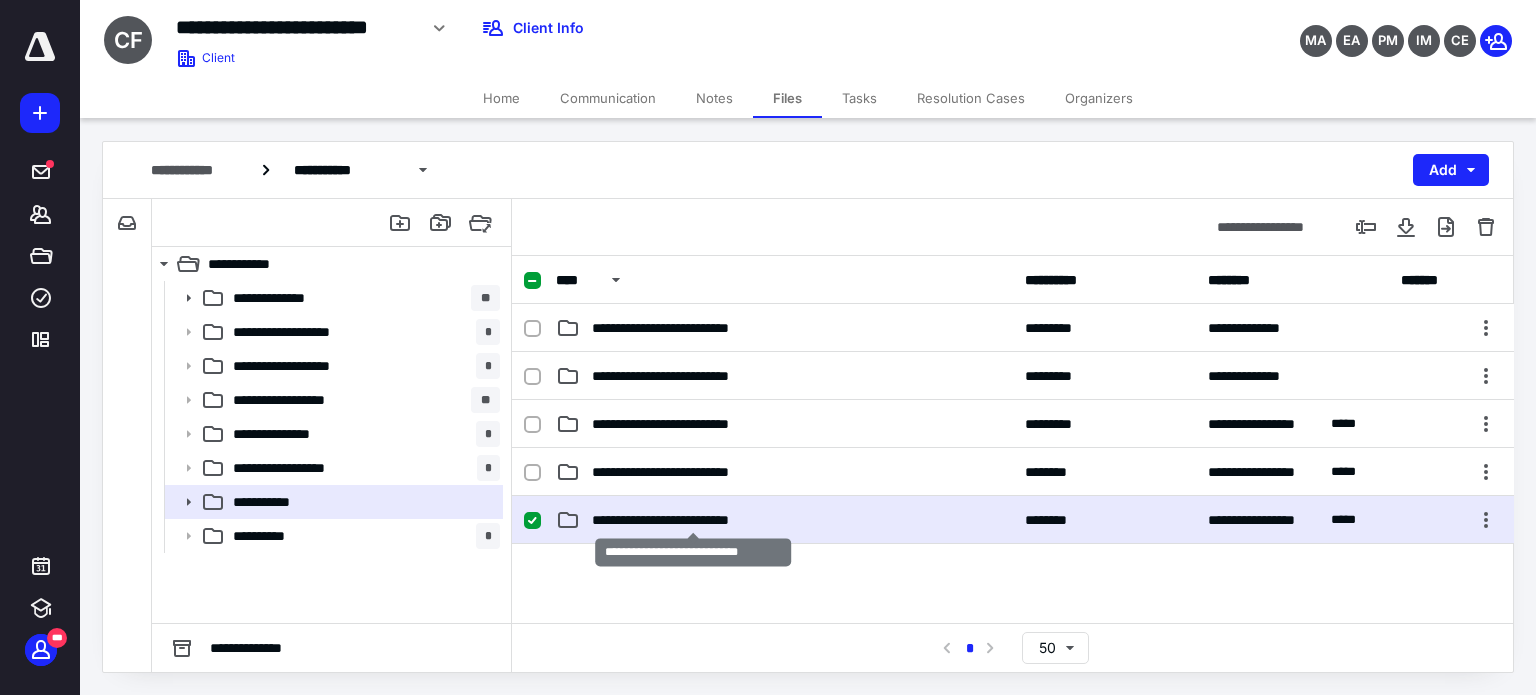 click on "**********" at bounding box center [693, 520] 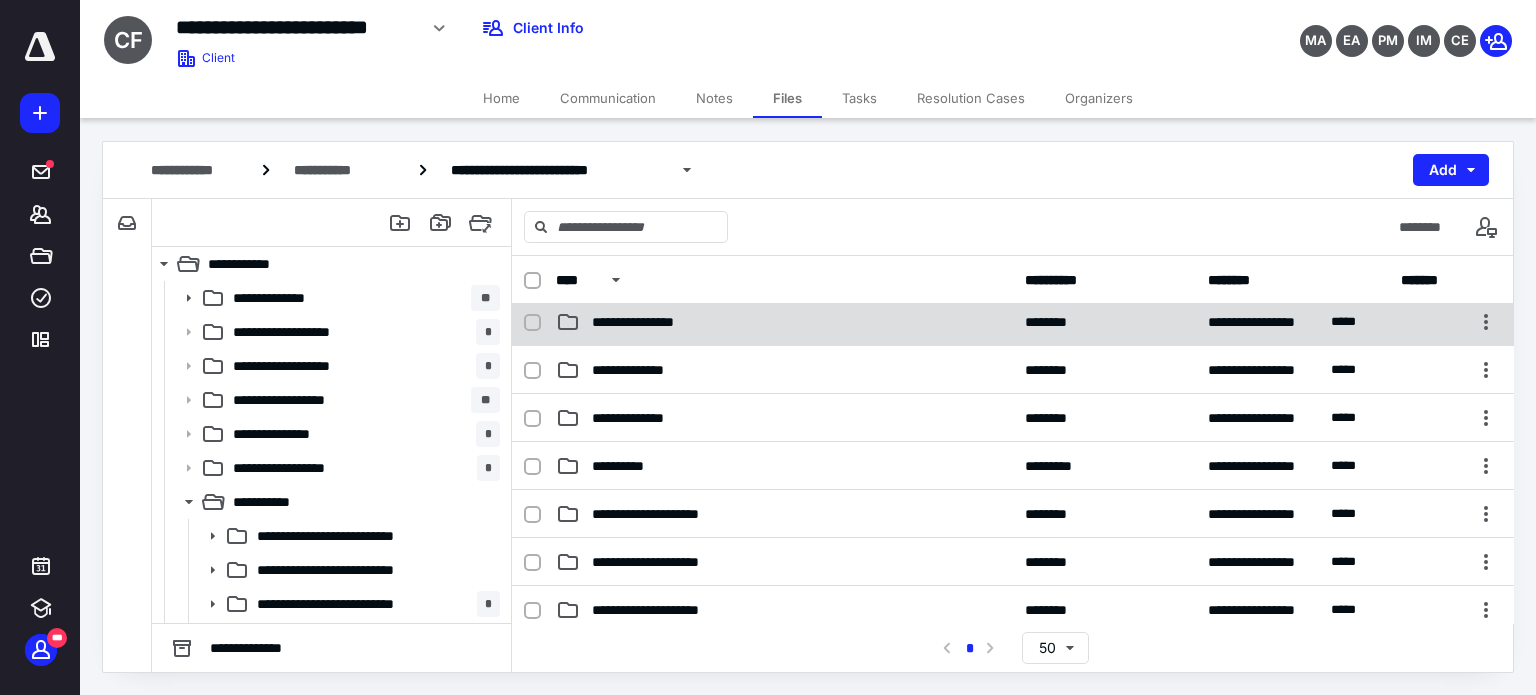 scroll, scrollTop: 200, scrollLeft: 0, axis: vertical 